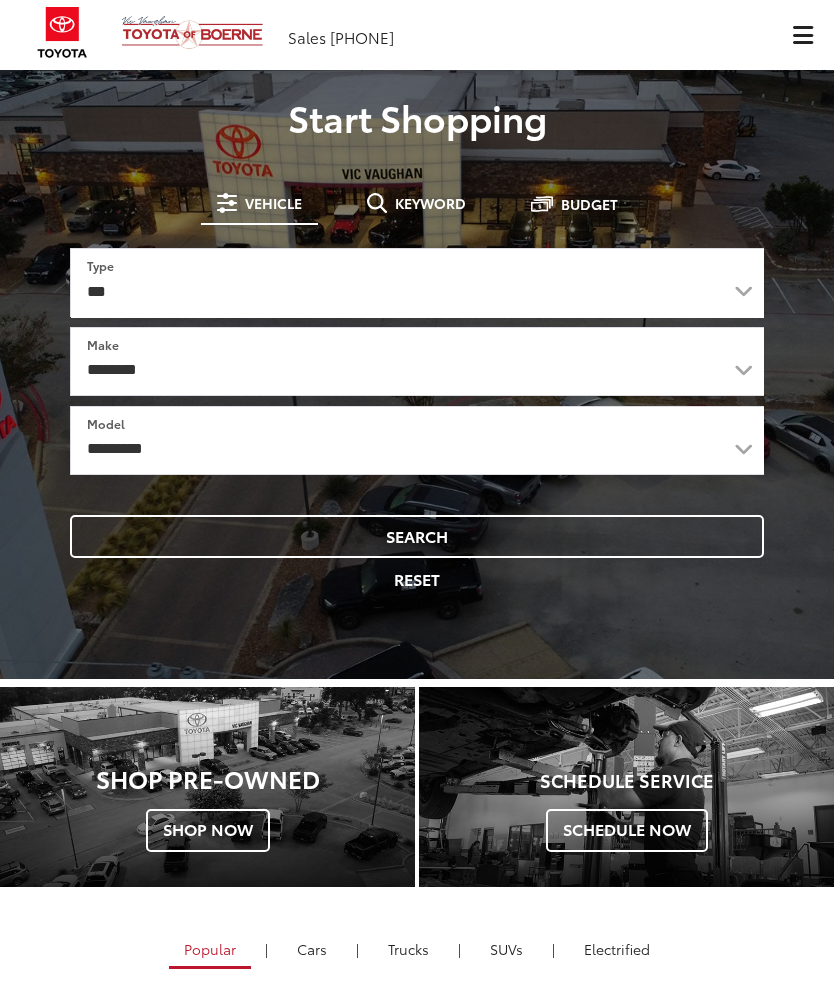 scroll, scrollTop: 0, scrollLeft: 0, axis: both 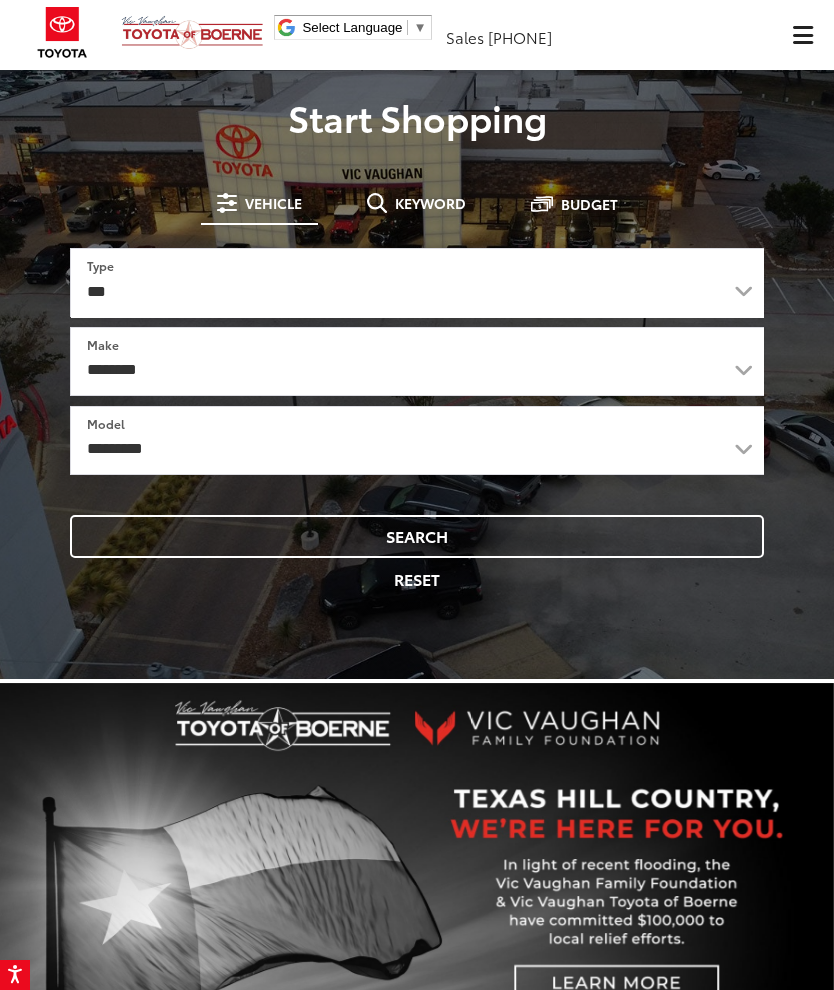 select on "******" 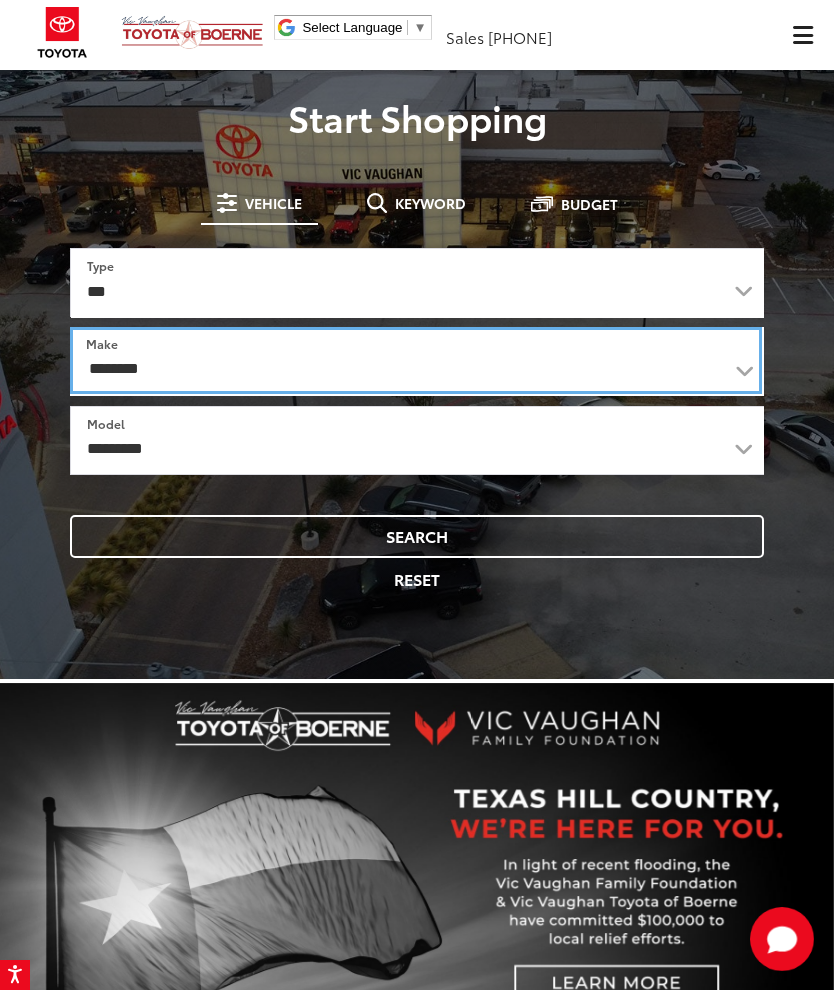 click on "**********" at bounding box center [416, 360] 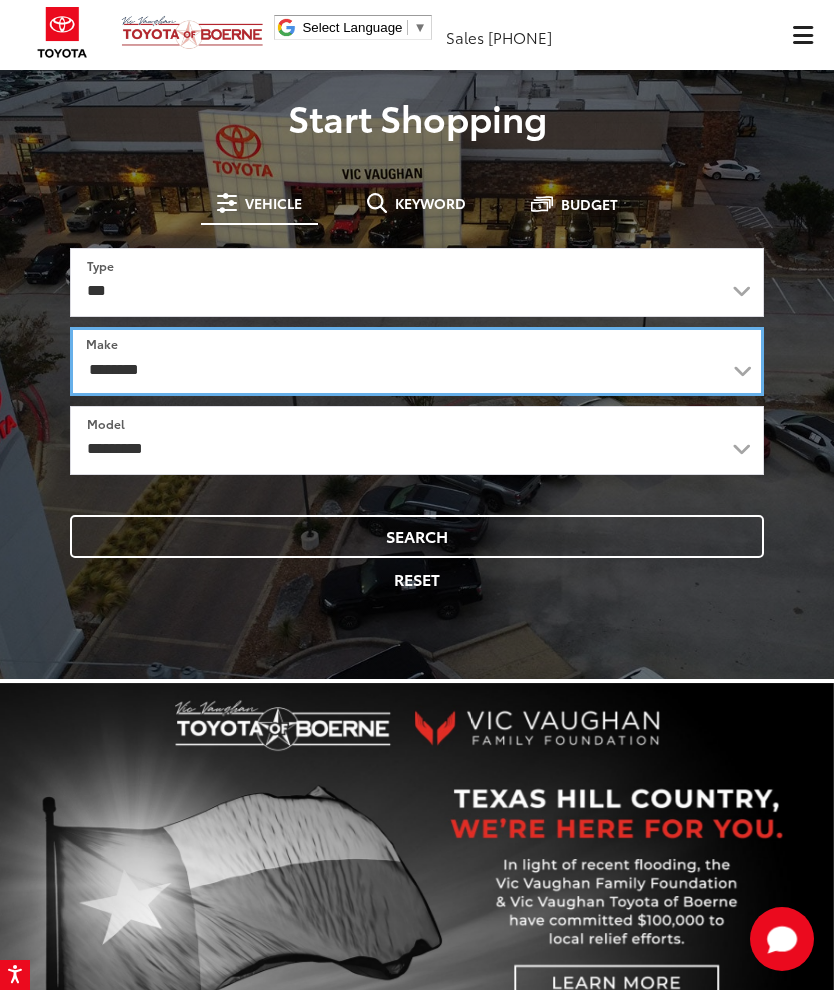 select on "******" 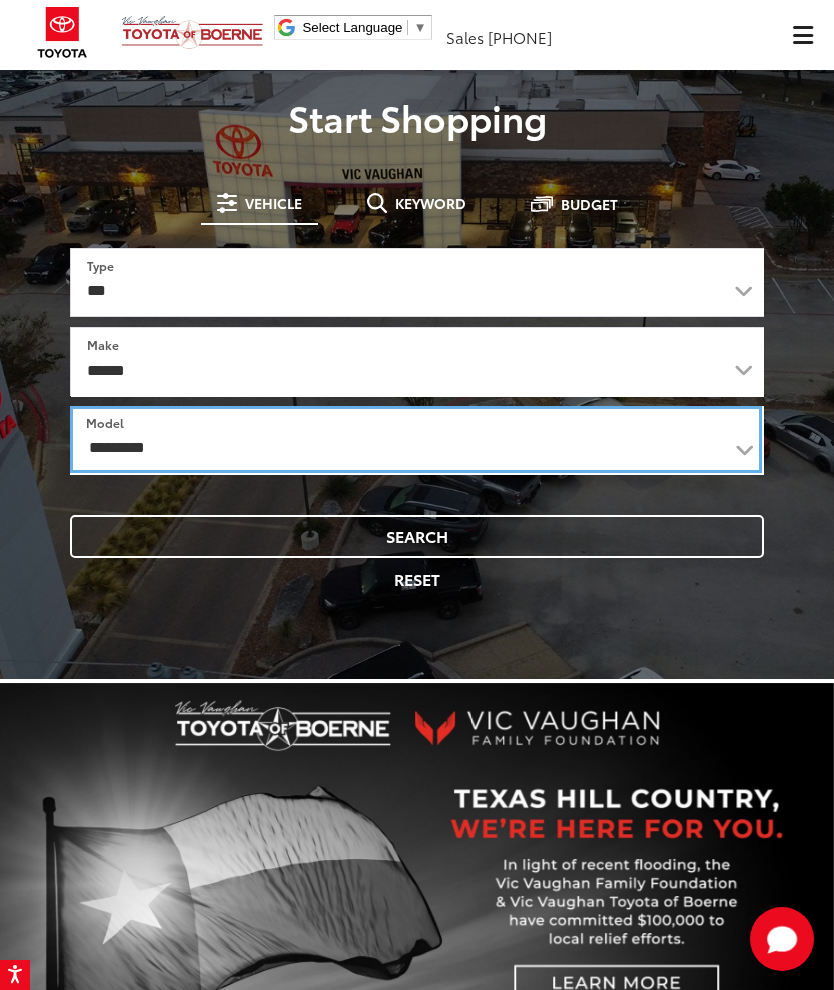 click on "**********" at bounding box center [416, 439] 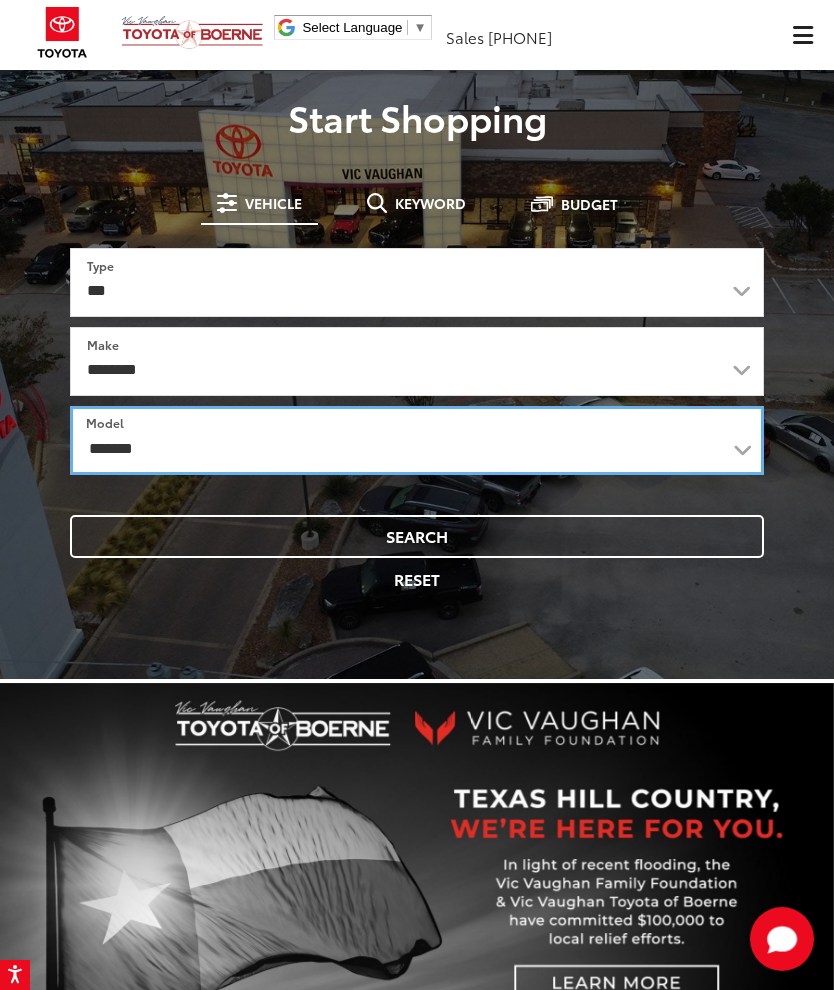 click on "**********" at bounding box center [417, 440] 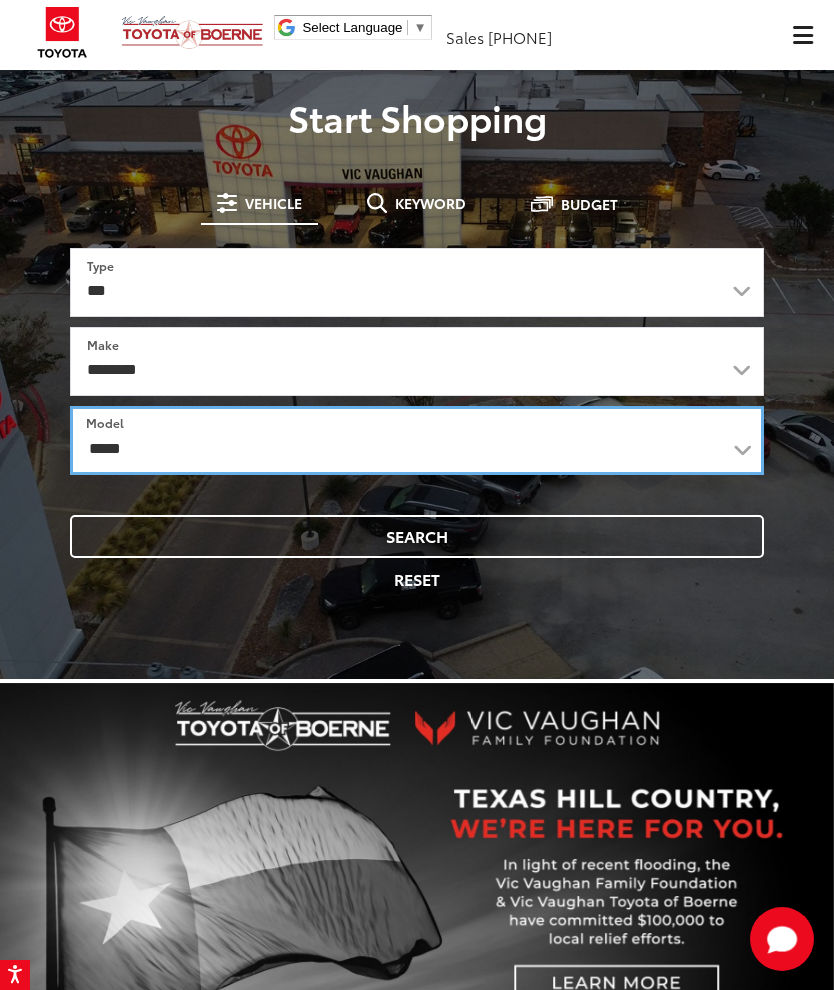 click on "**********" at bounding box center [417, 440] 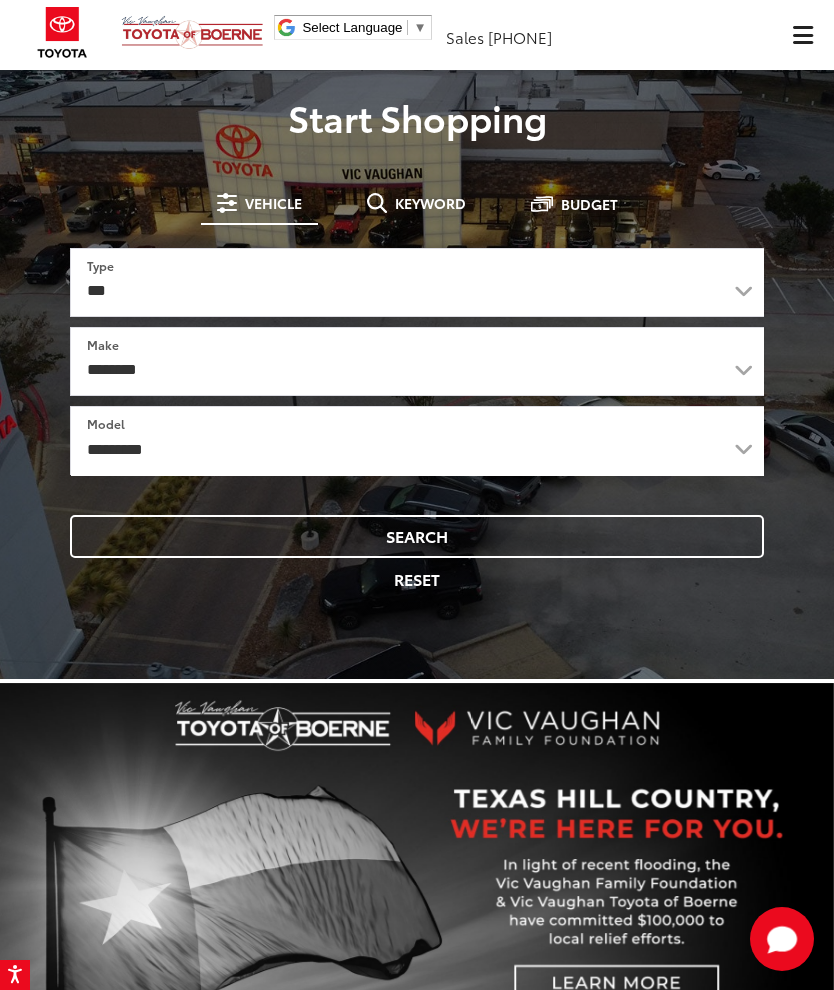 click on "Search" at bounding box center [417, 536] 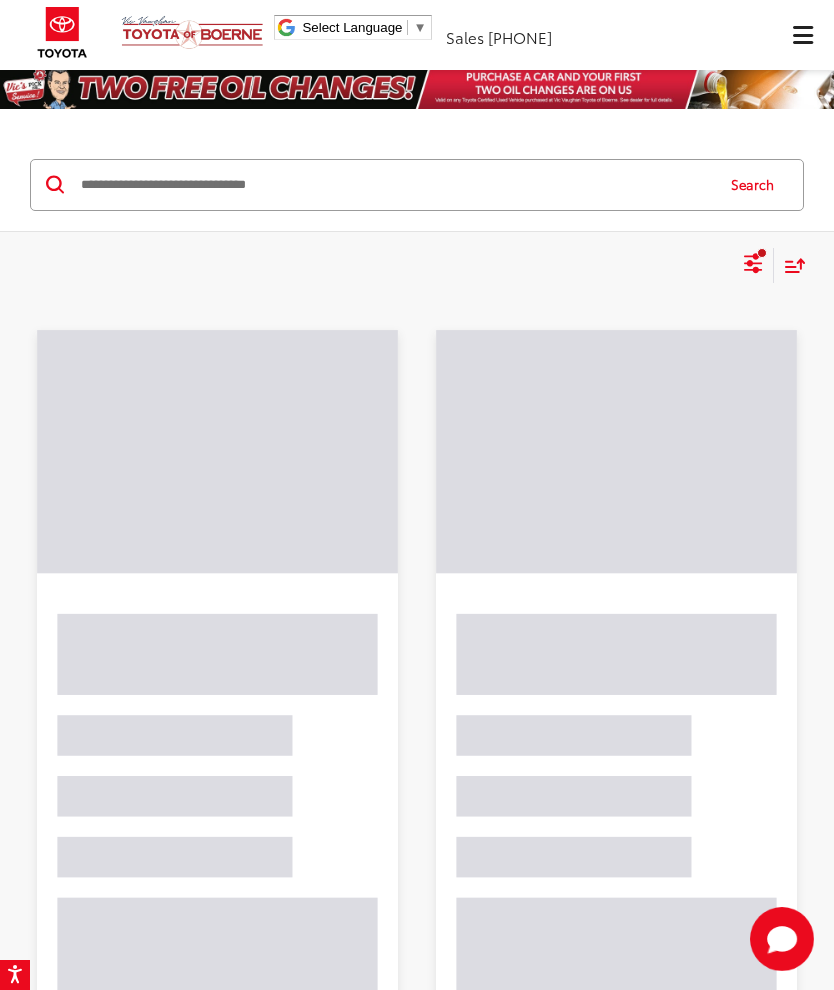 scroll, scrollTop: 0, scrollLeft: 0, axis: both 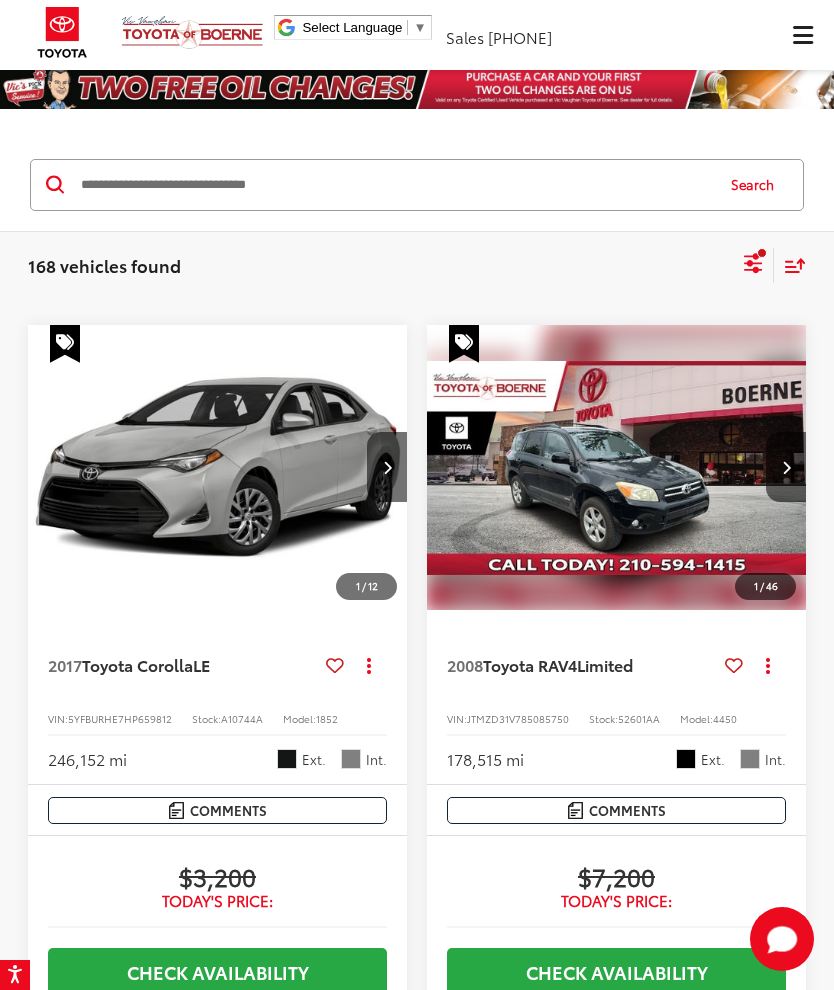 click 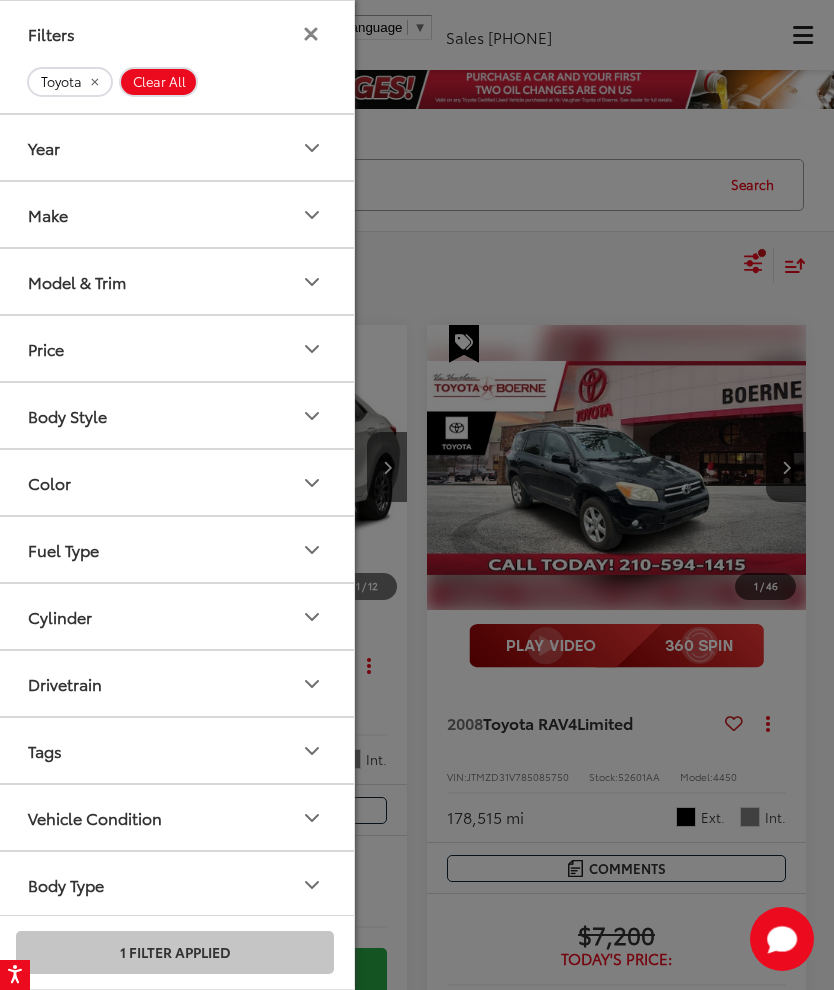 click on "Make" at bounding box center [48, 214] 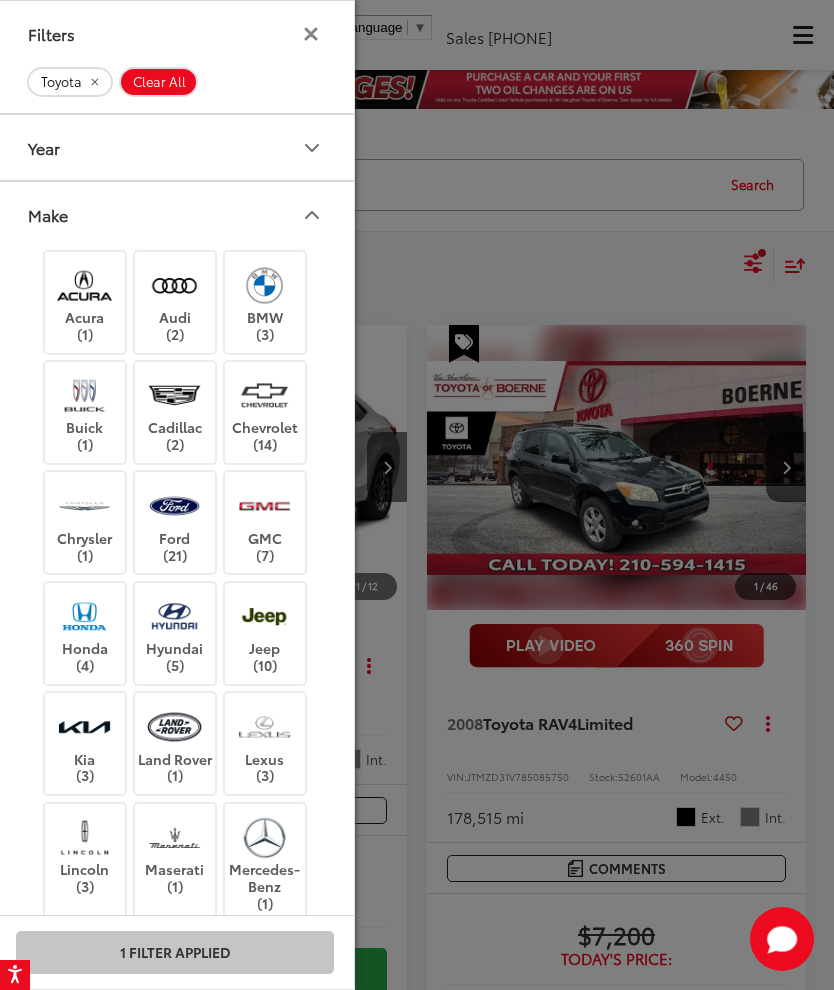 click on "Make" at bounding box center (48, 214) 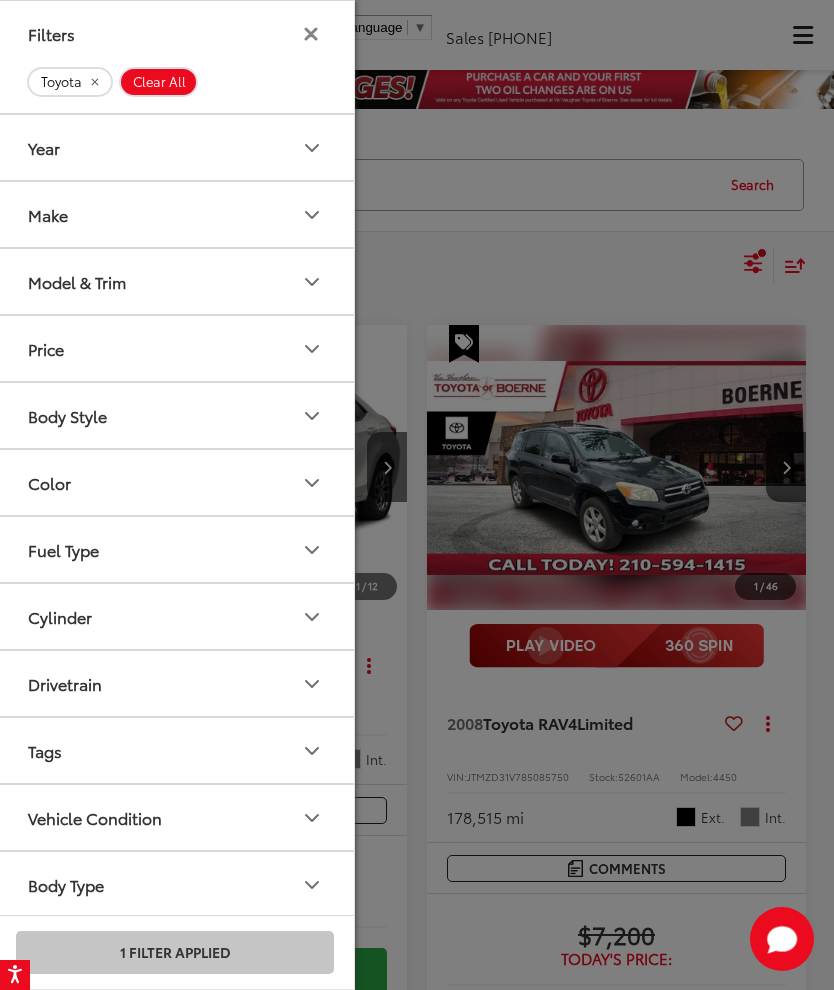 click on "Model & Trim" at bounding box center [77, 281] 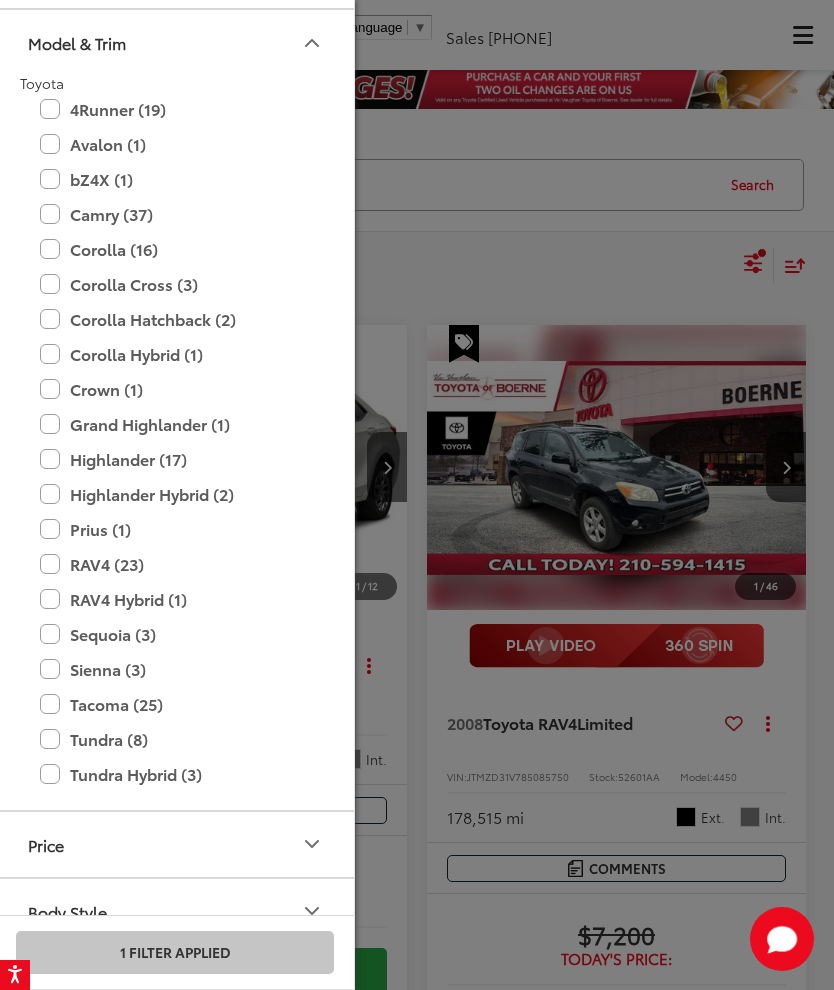 scroll, scrollTop: 240, scrollLeft: 0, axis: vertical 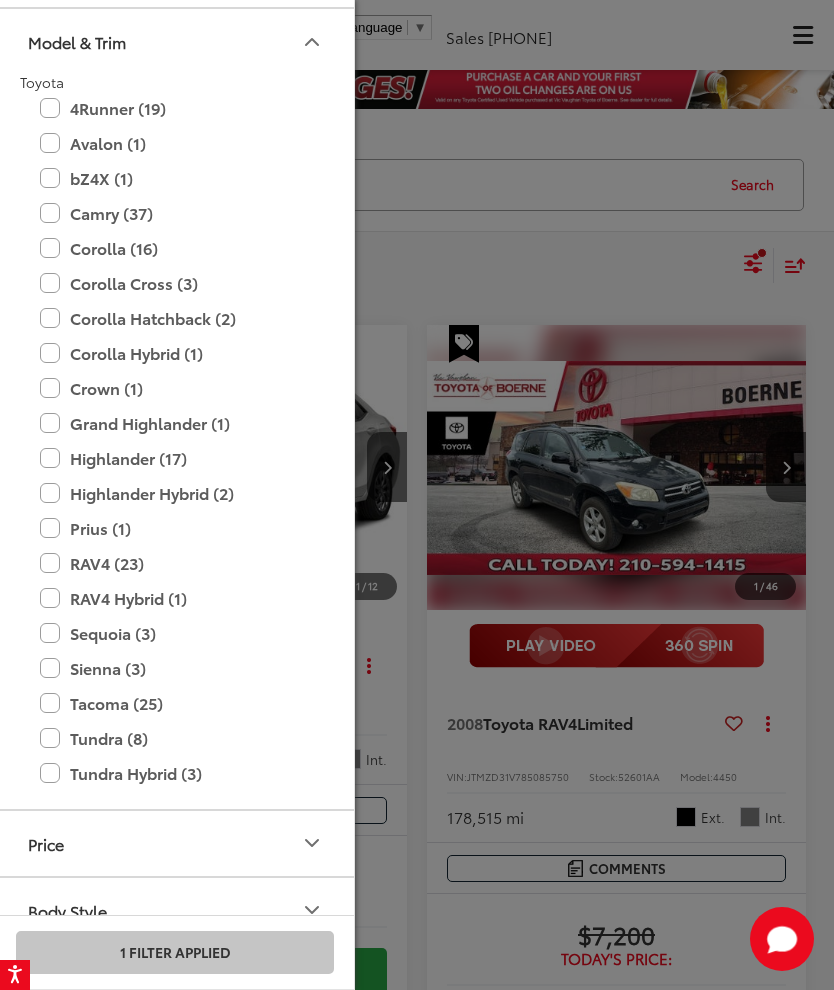 click on "Corolla (16)" at bounding box center (175, 248) 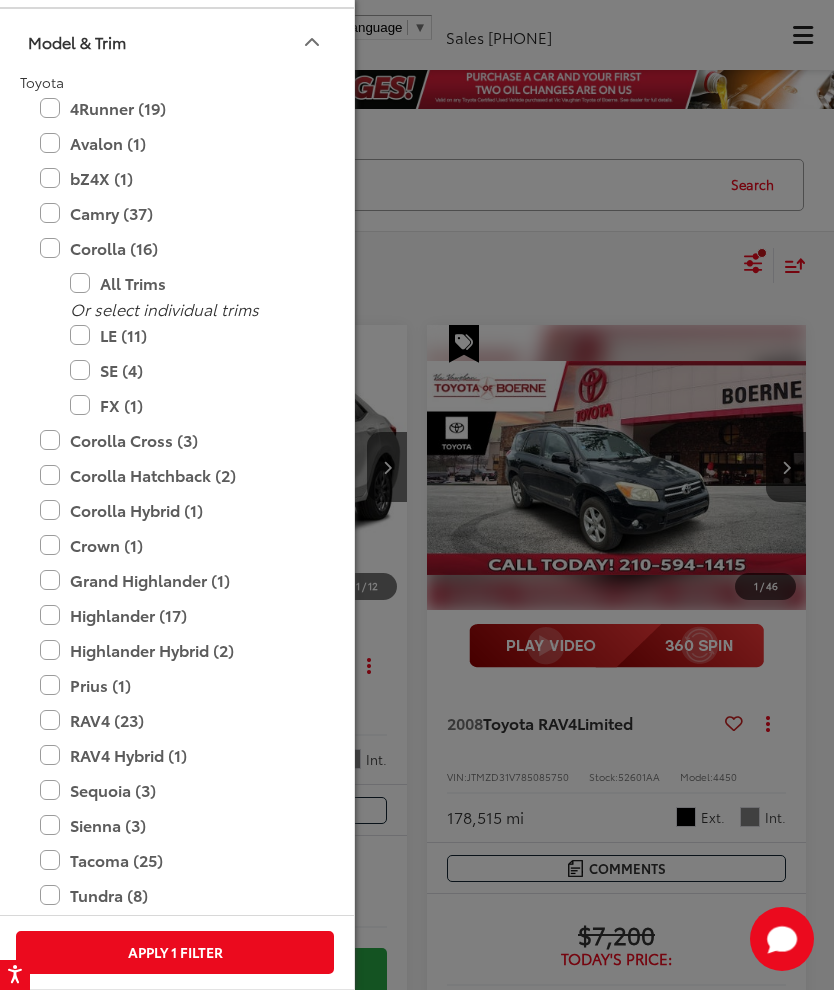 click on "Camry (37)  All Trims Or select individual trims SE (18)  XSE (9)  LE (5)  SE Nightshade (3)  Special Edition (1)  XLE (1)" 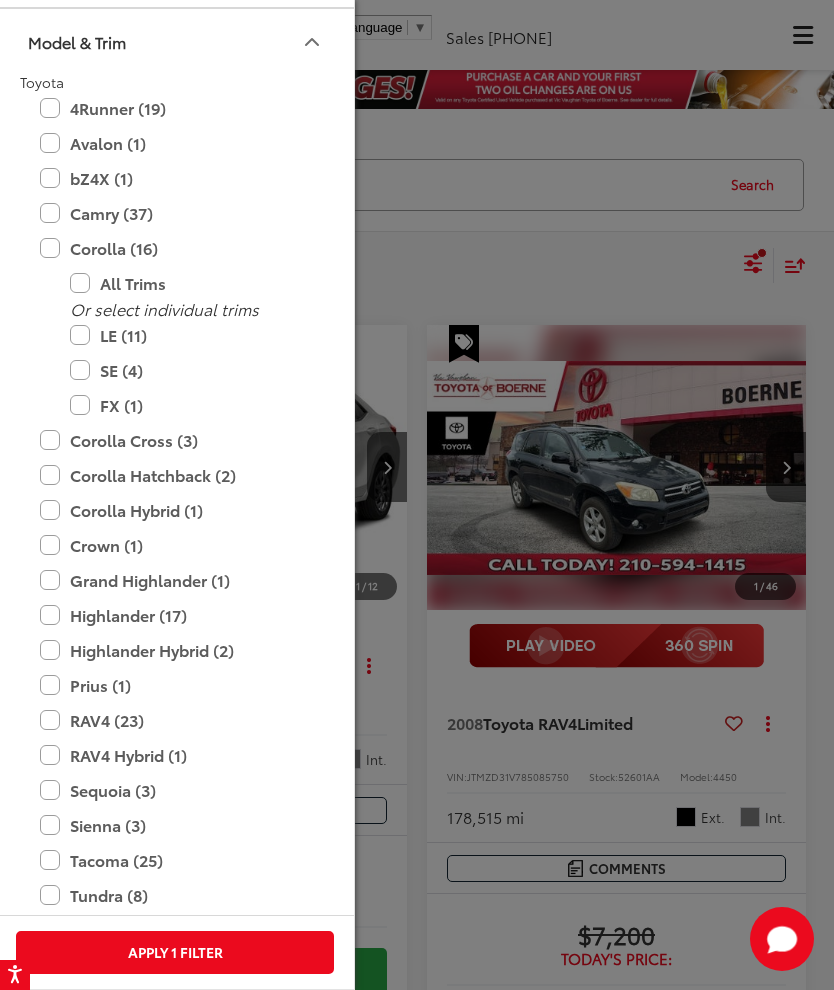 click on "Camry (37)" at bounding box center (175, 213) 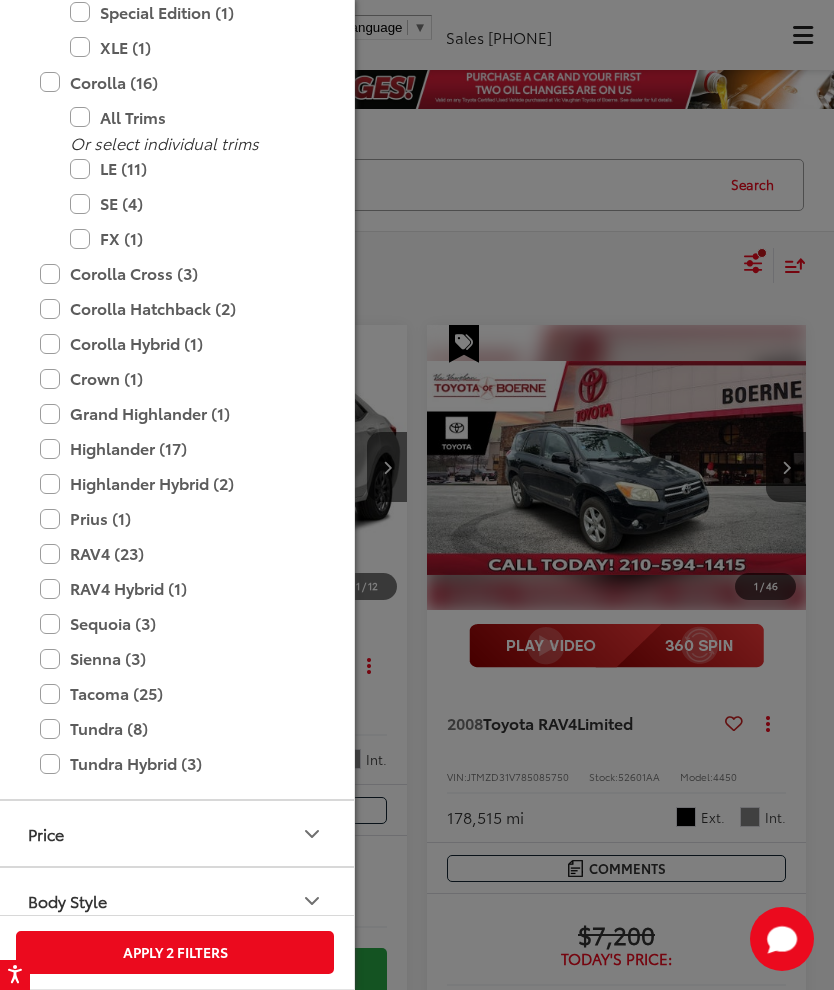 scroll, scrollTop: 674, scrollLeft: 0, axis: vertical 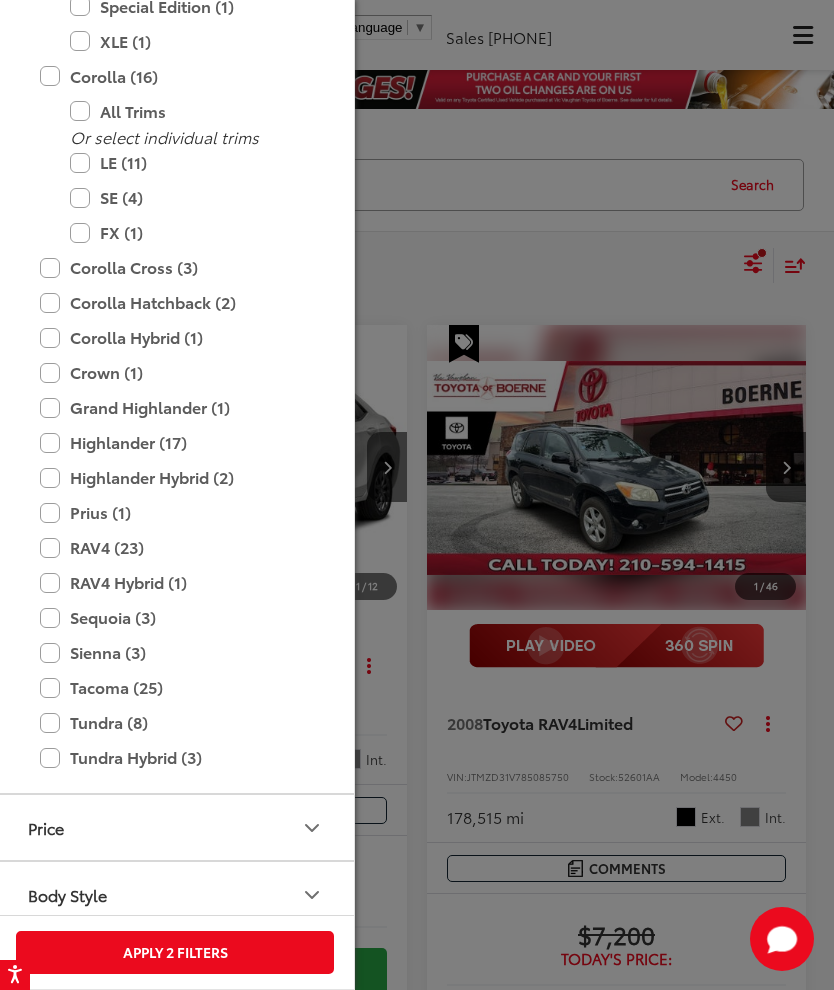 click on "RAV4 (23)" at bounding box center (175, 547) 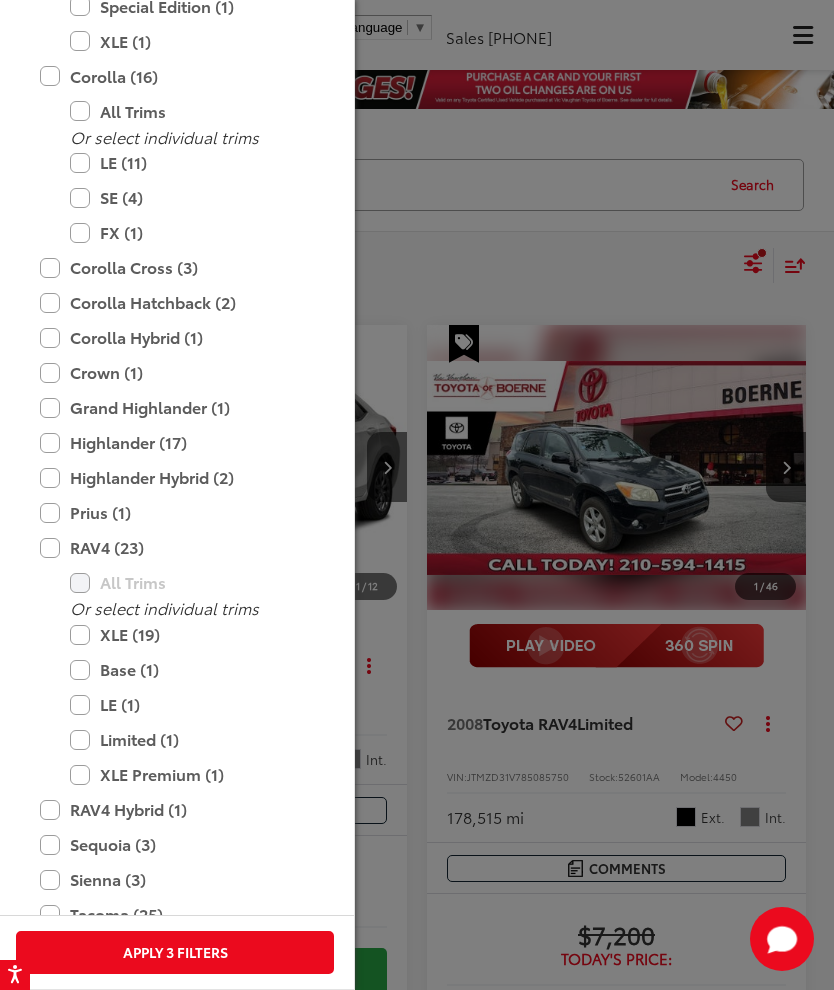 click on "Base (1)" 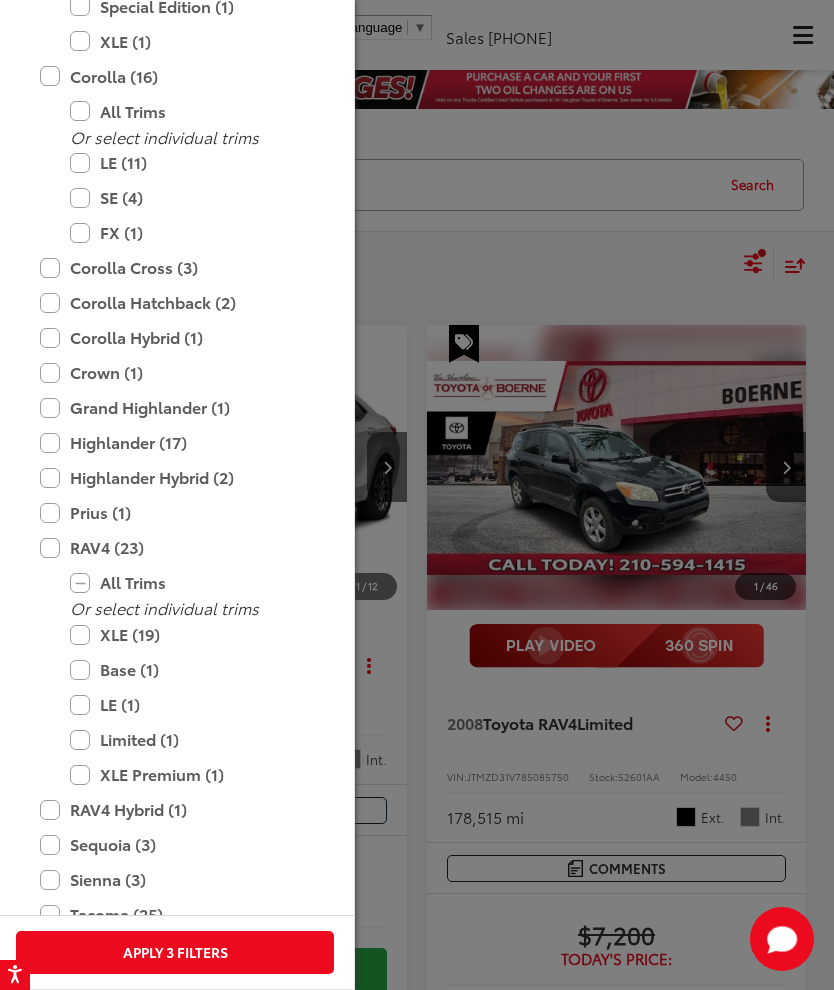 click on "Sequoia (3)" at bounding box center (175, 844) 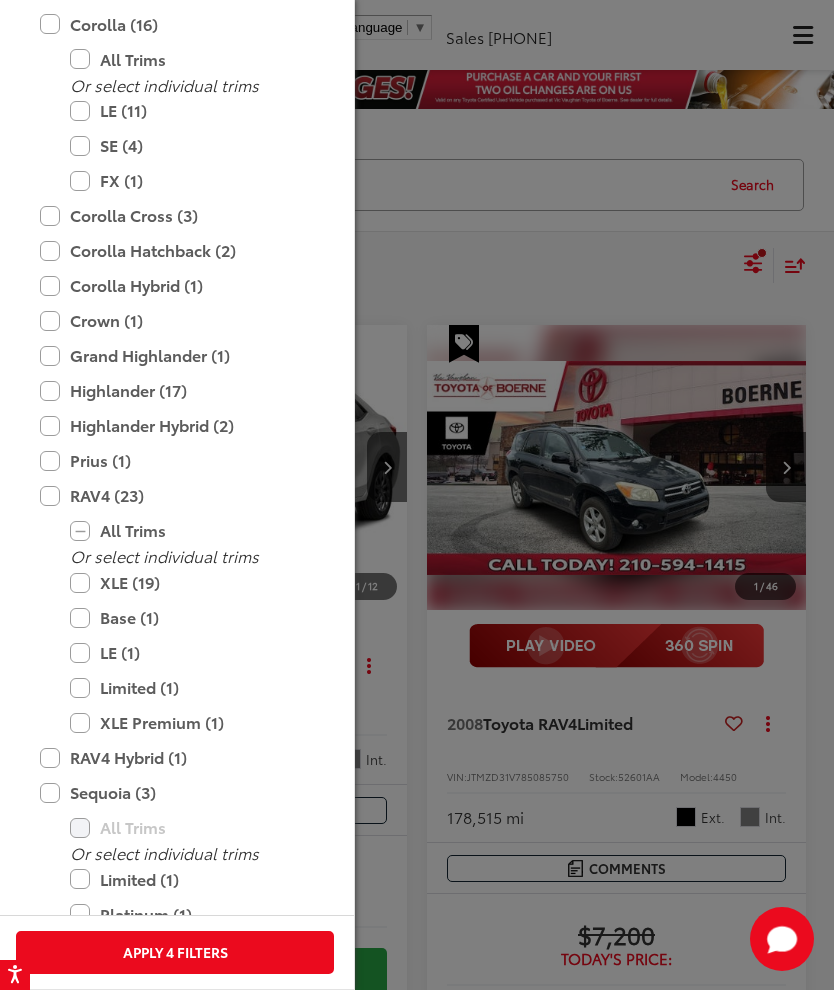 scroll, scrollTop: 727, scrollLeft: 0, axis: vertical 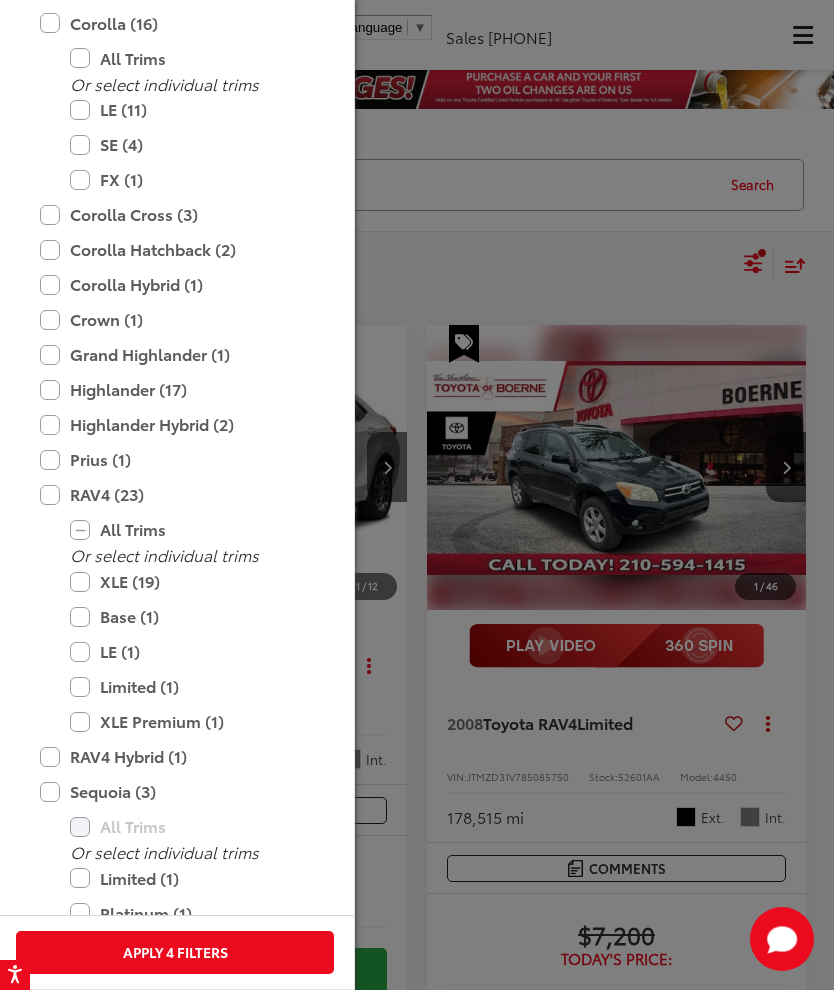 click on "Apply 4 Filters" at bounding box center [175, 952] 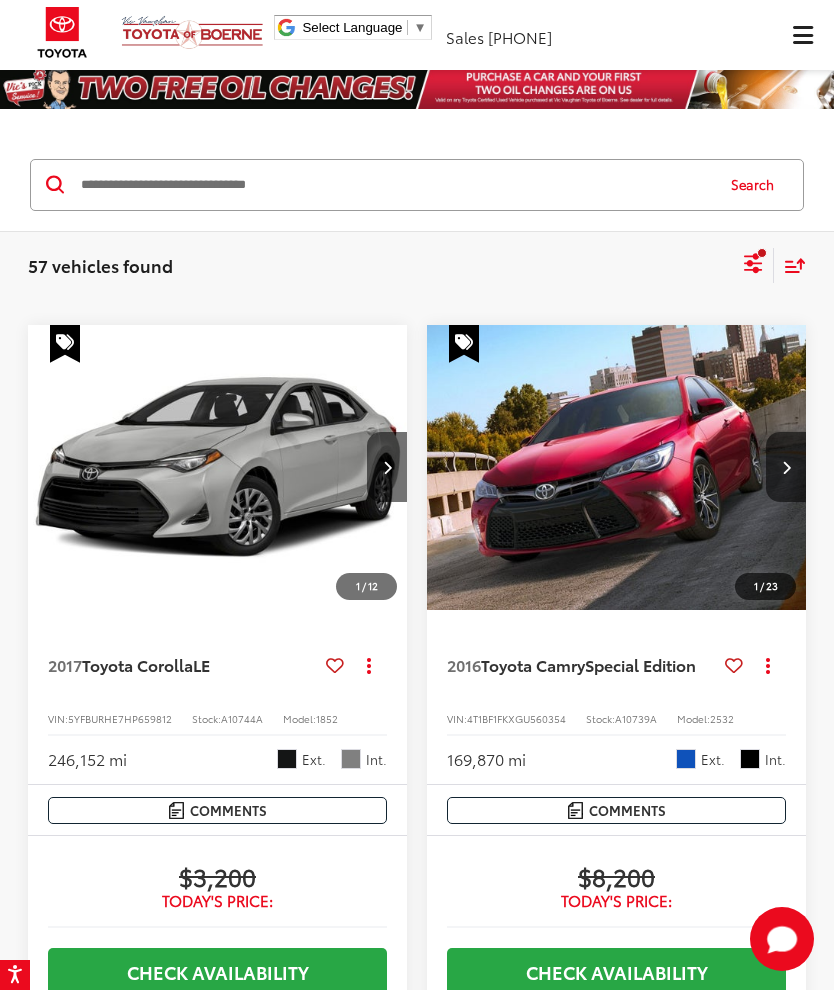 click 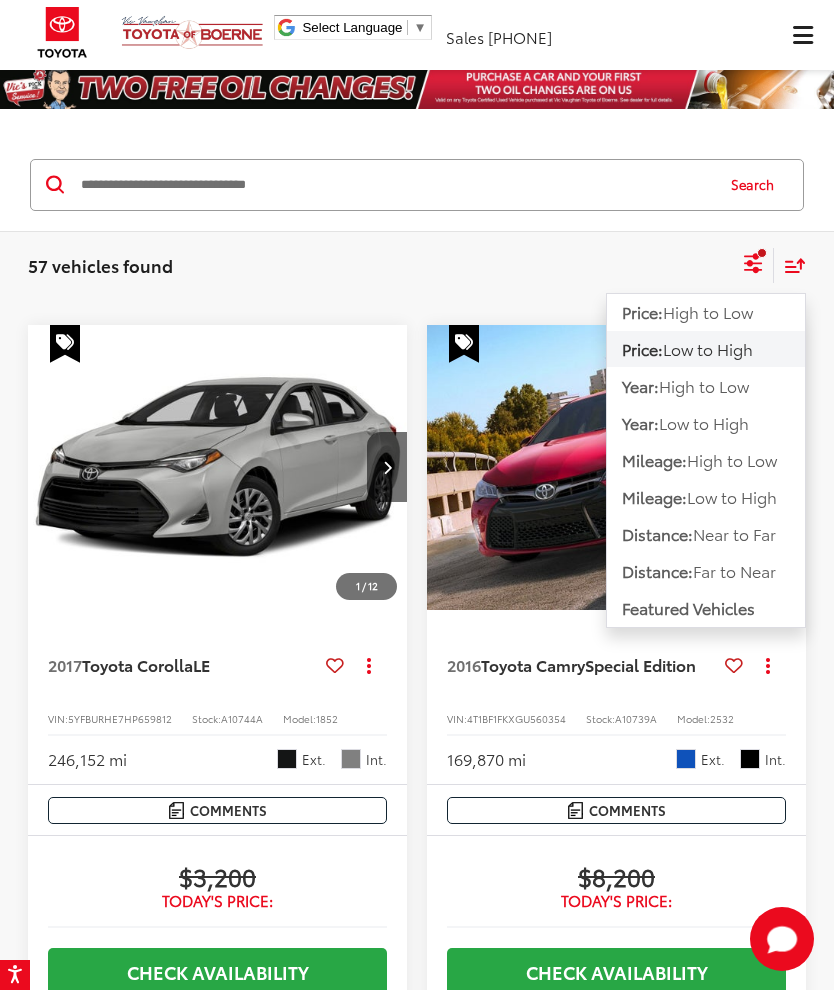 click on "Search" at bounding box center [417, 185] 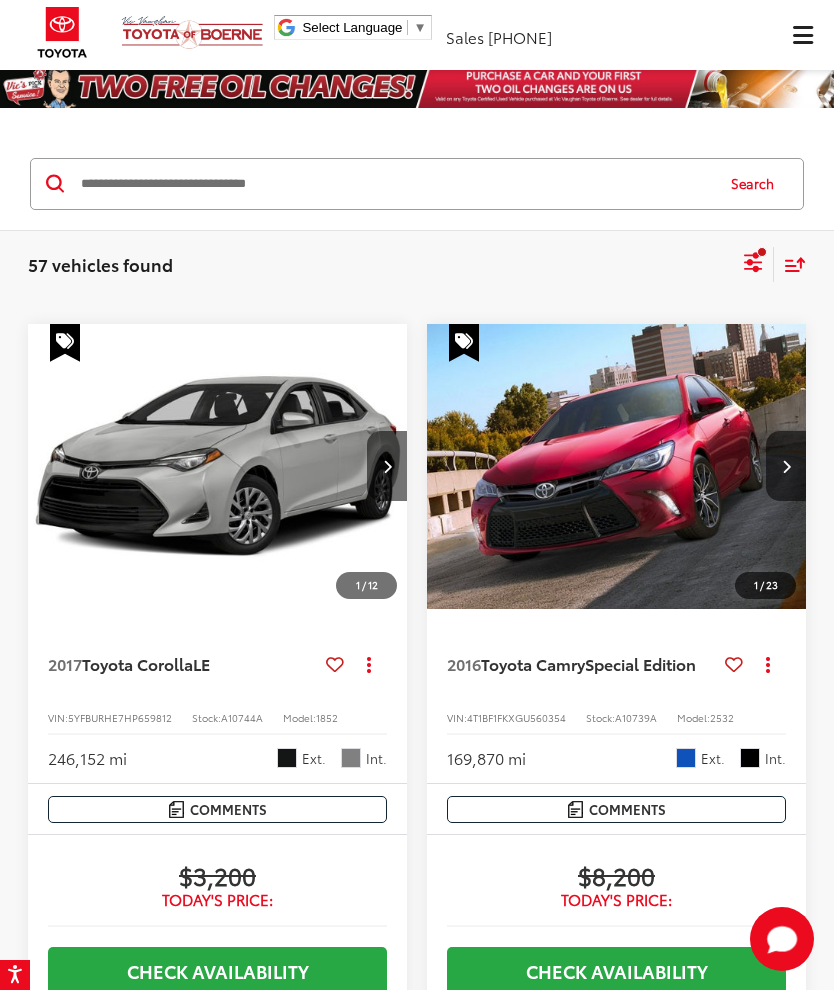 scroll, scrollTop: 0, scrollLeft: 0, axis: both 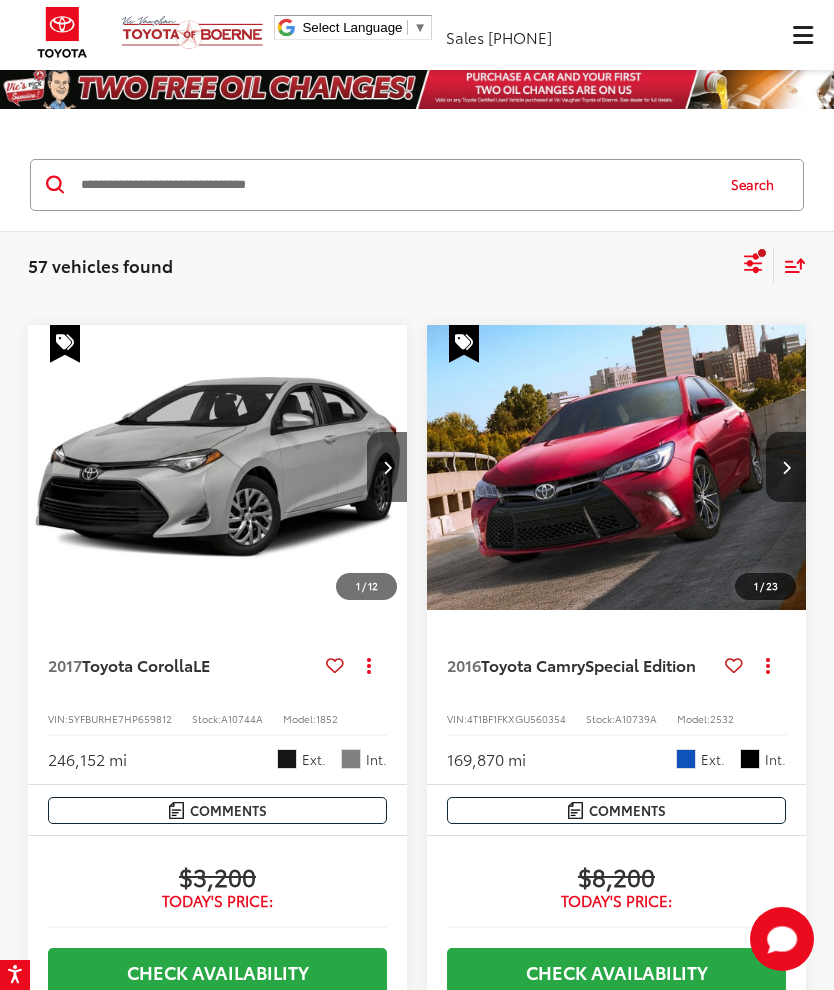 click 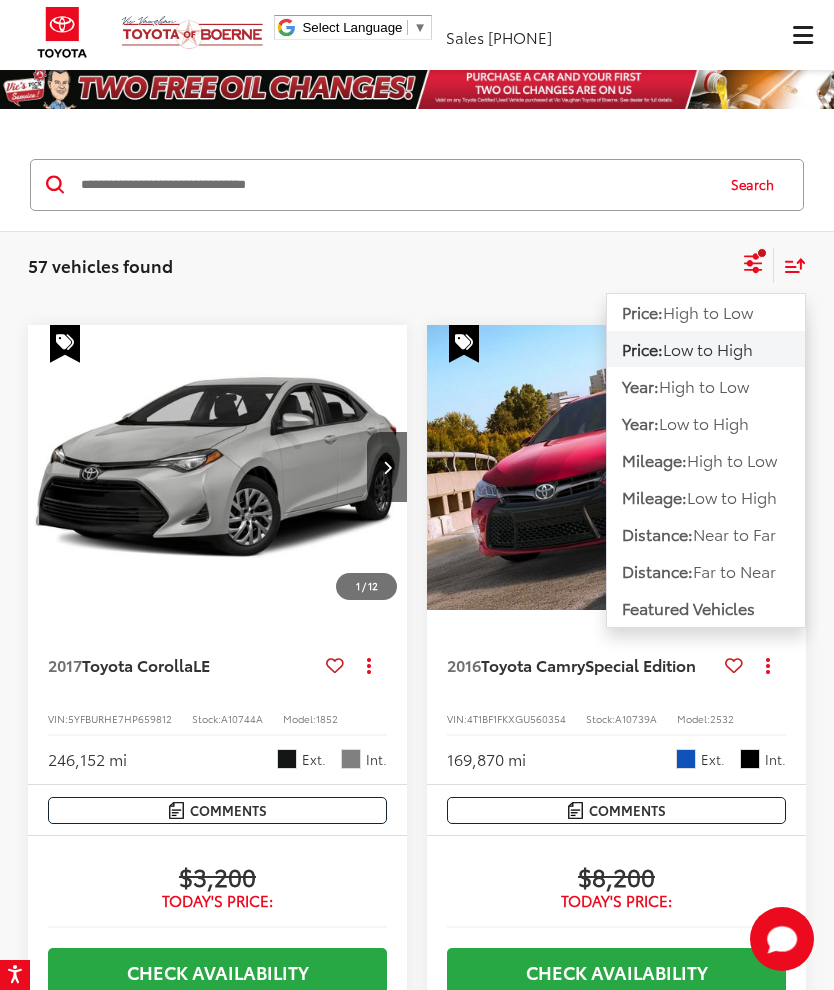 click on "Low to High" at bounding box center (732, 496) 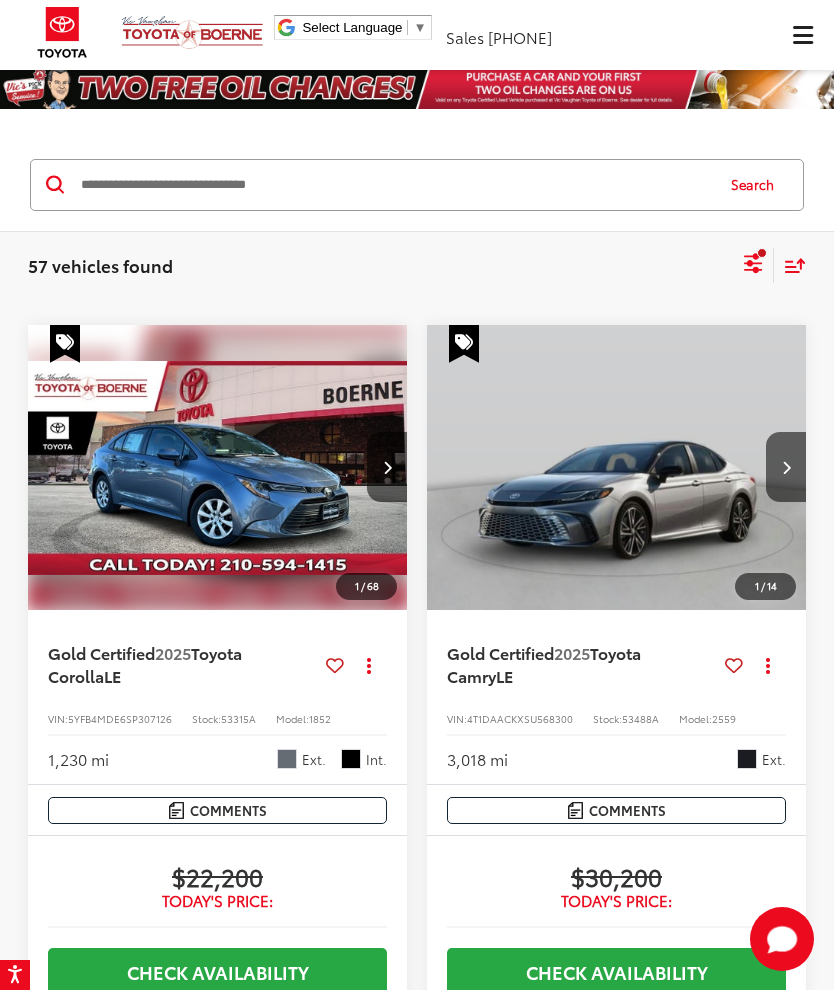 click on "Sort" at bounding box center (790, 265) 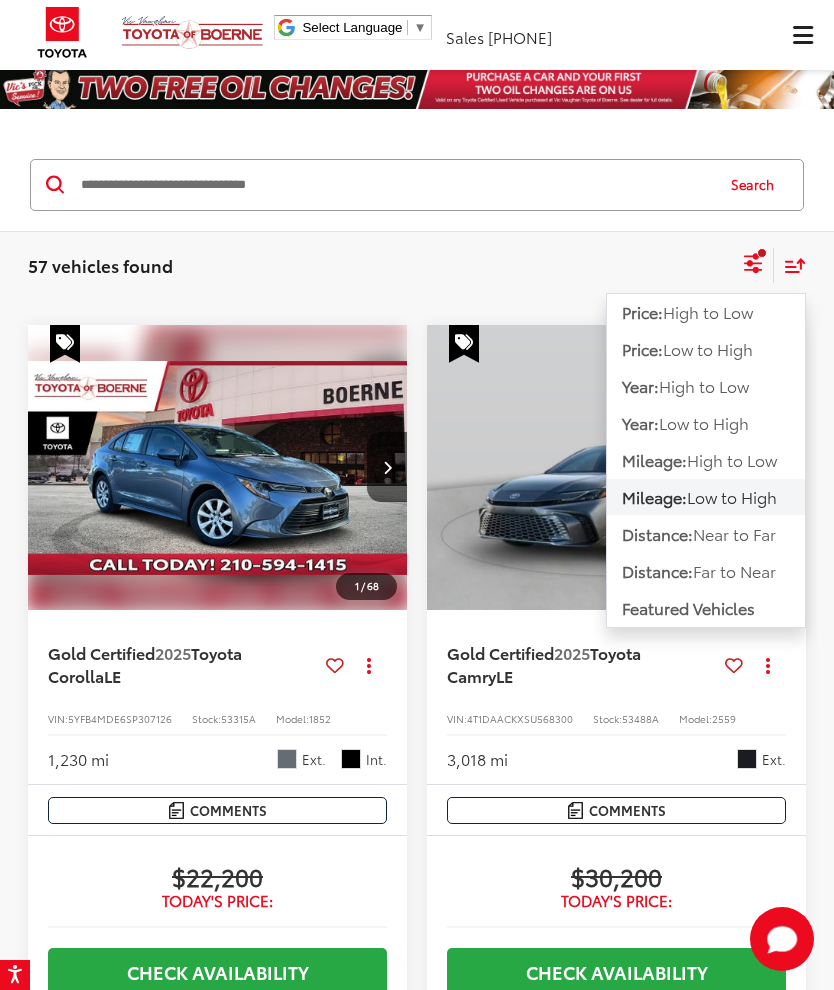 click on "High to Low" at bounding box center [732, 459] 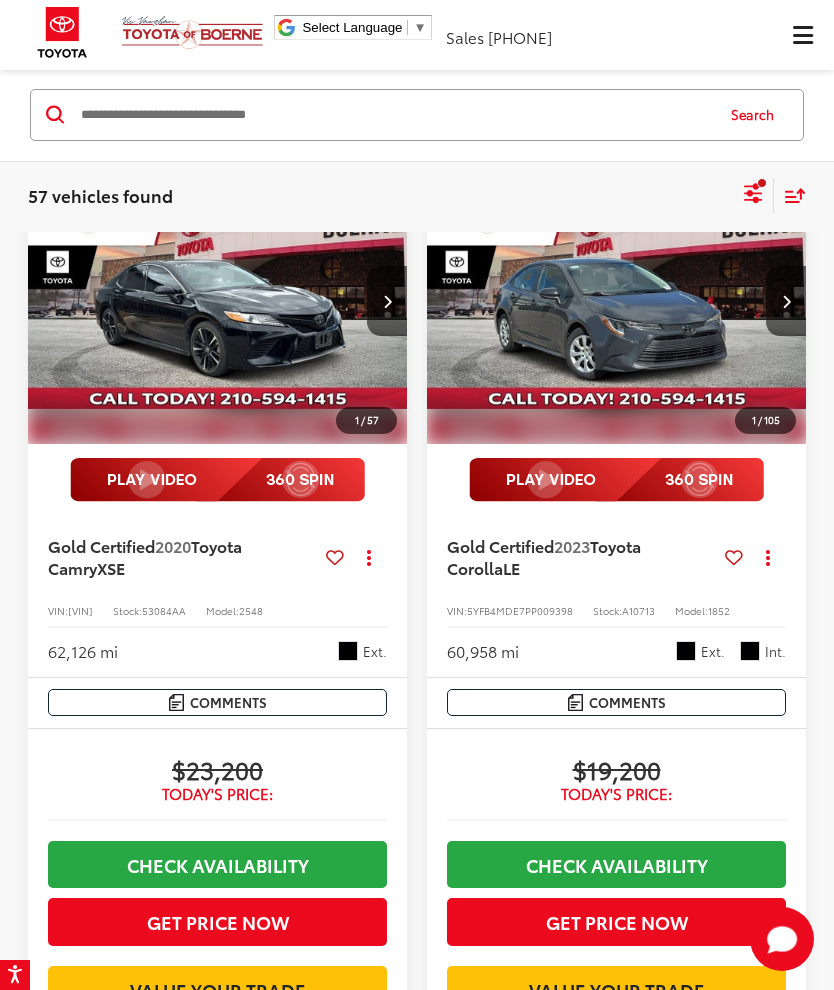 click at bounding box center [762, 183] 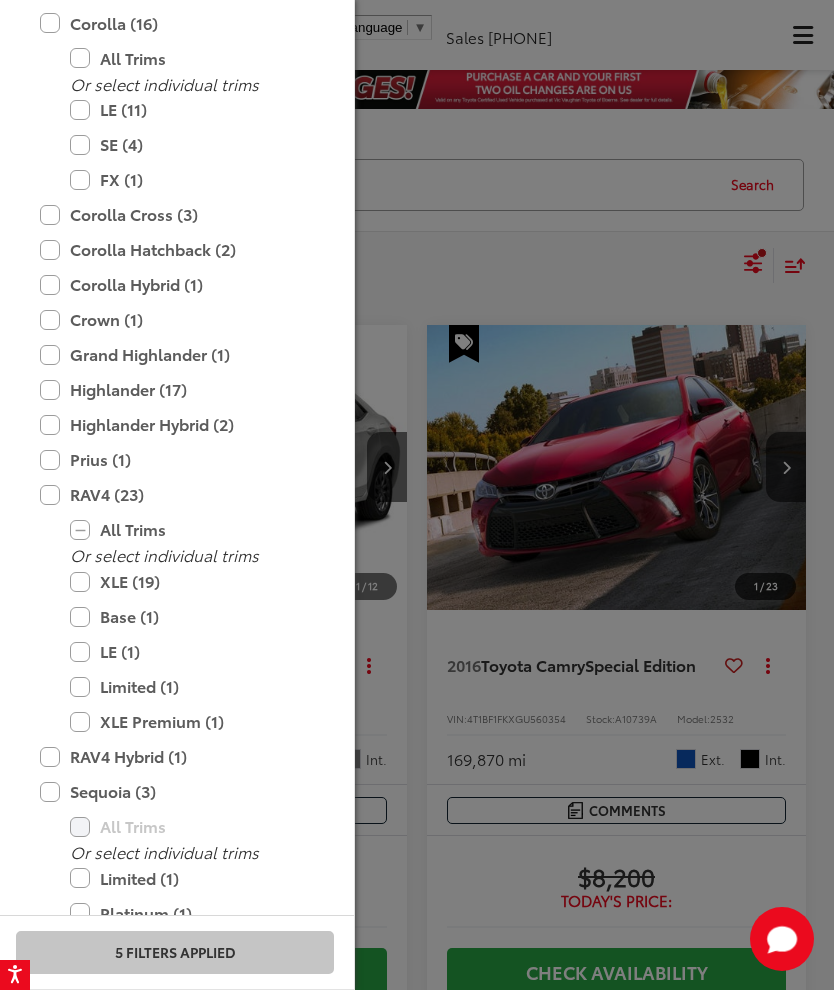 scroll, scrollTop: 73, scrollLeft: 0, axis: vertical 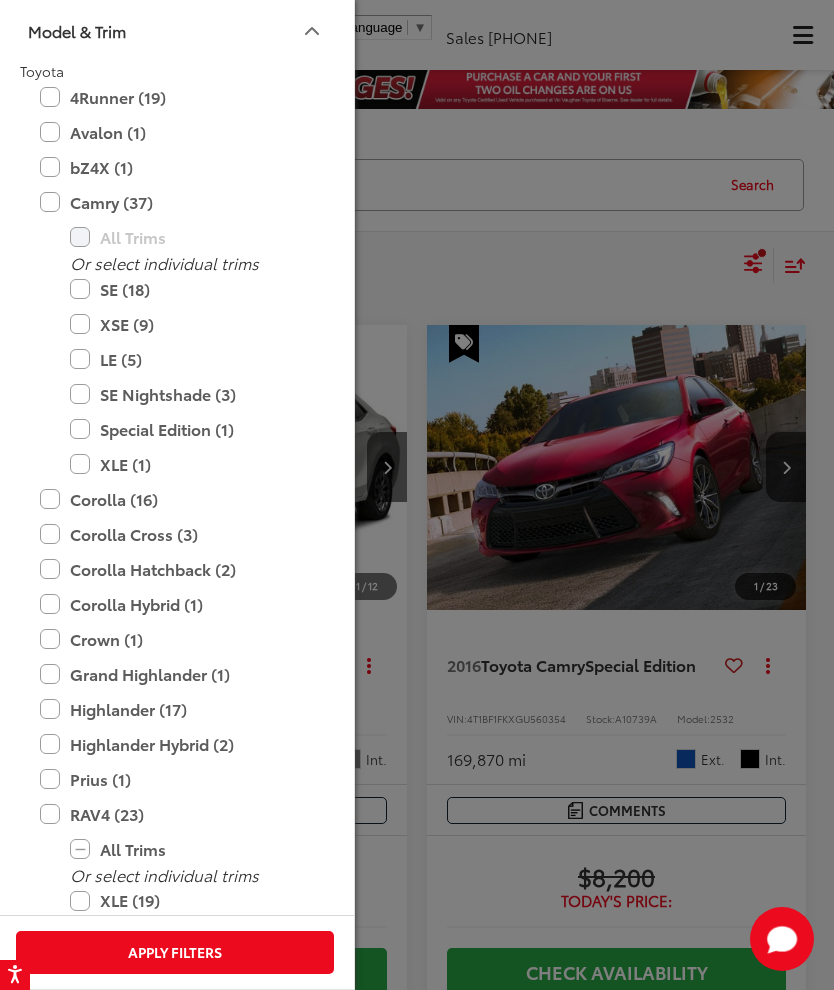click on "Camry (37)" at bounding box center (175, 202) 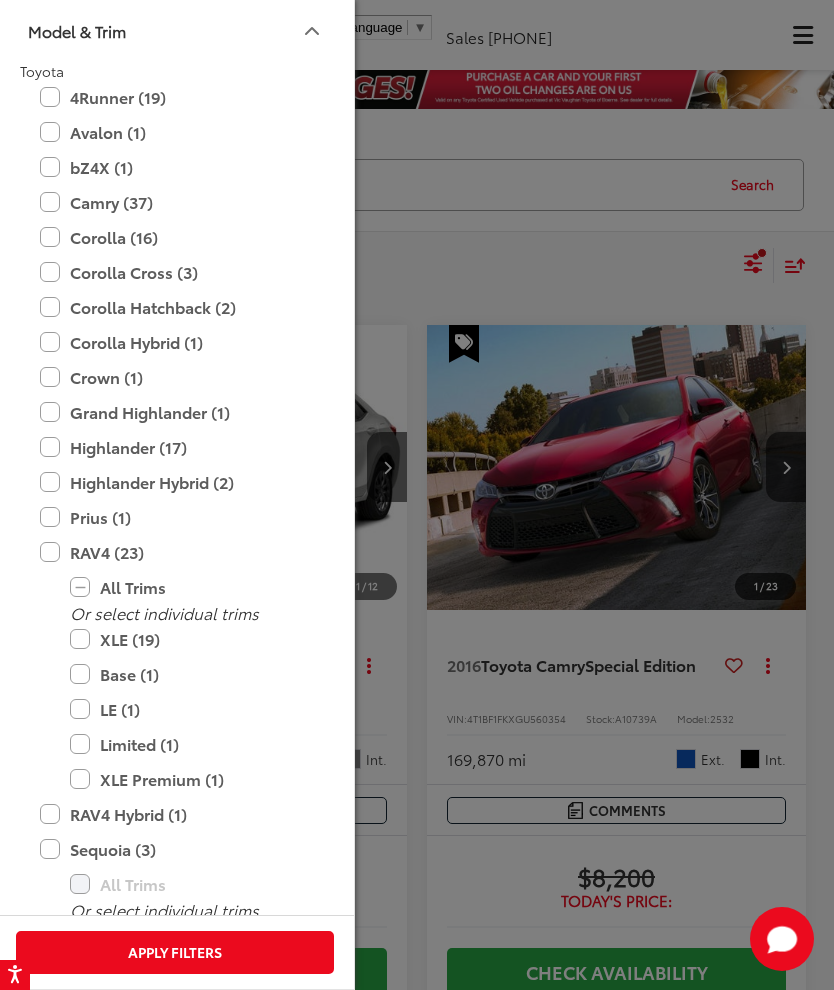 click on "Apply Filters" at bounding box center (175, 952) 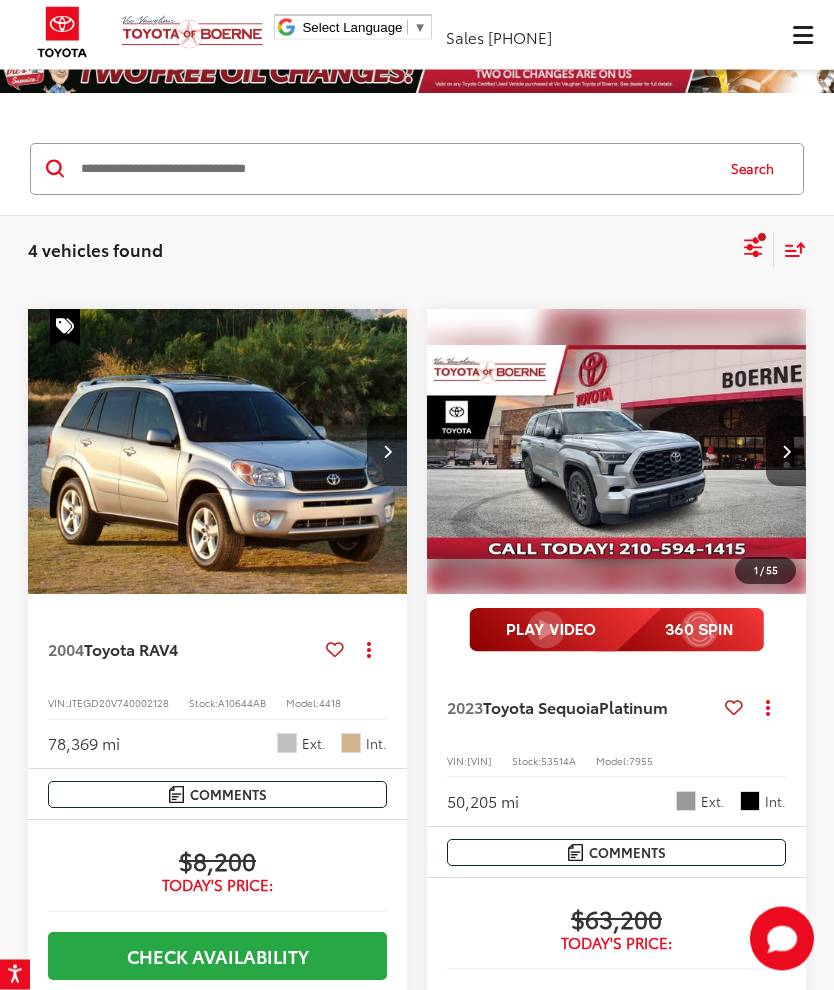 scroll, scrollTop: 0, scrollLeft: 0, axis: both 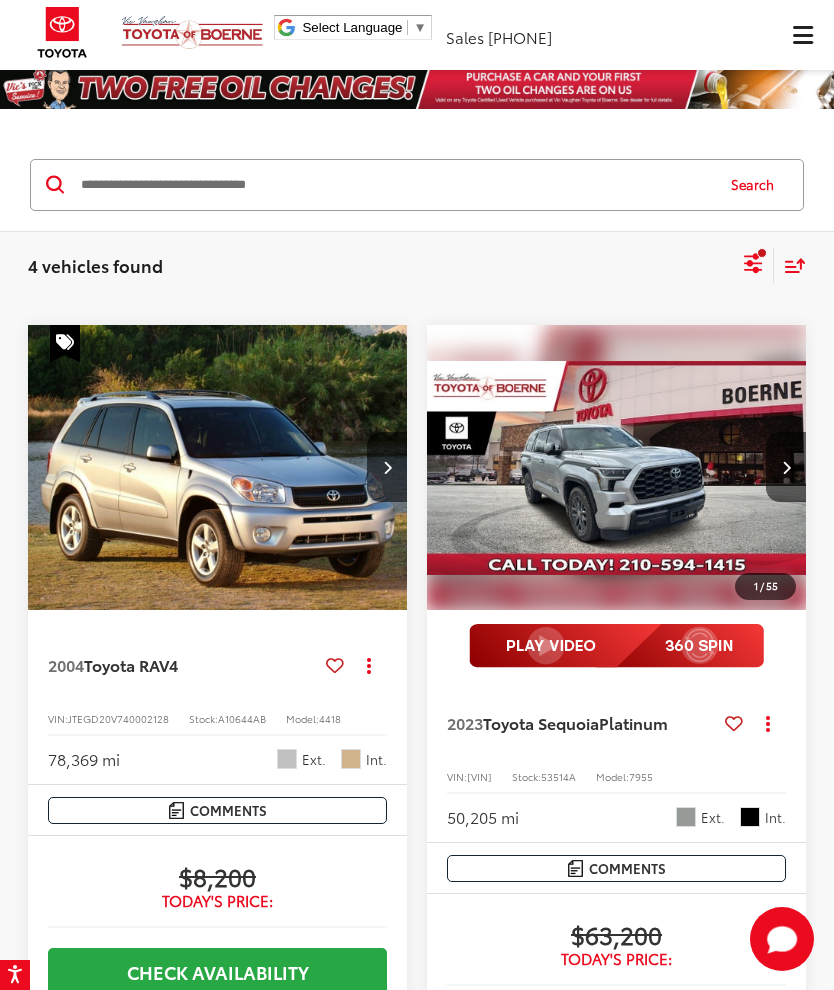 click at bounding box center (753, 266) 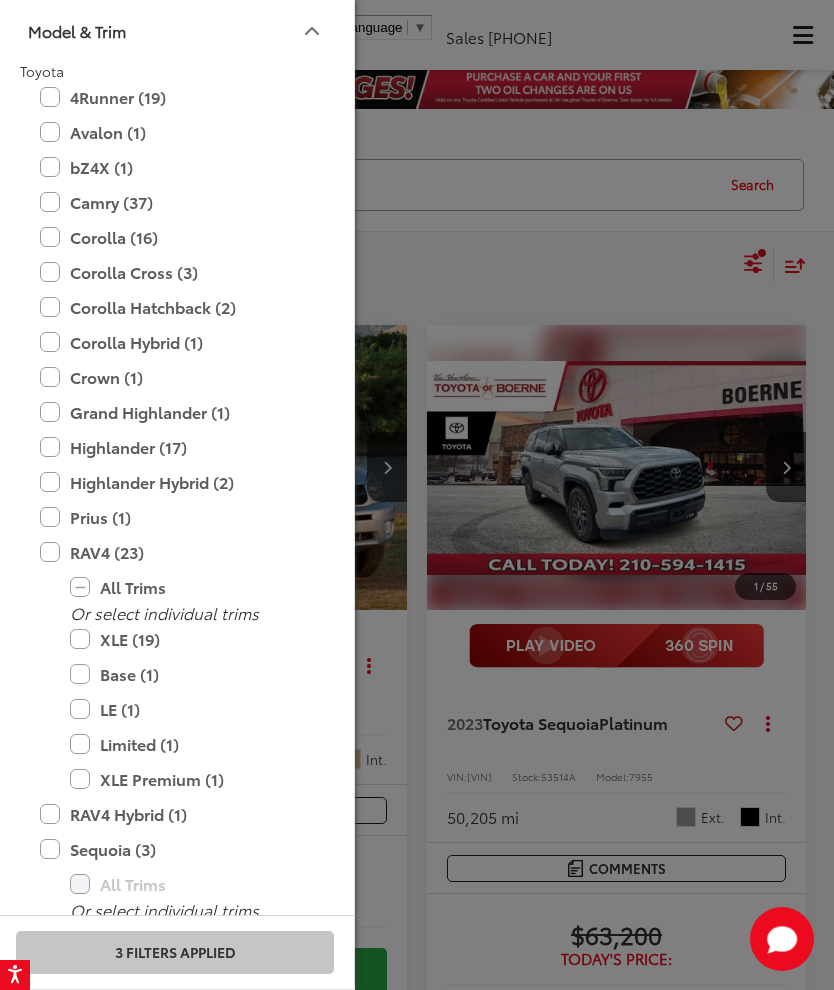 click at bounding box center (417, 495) 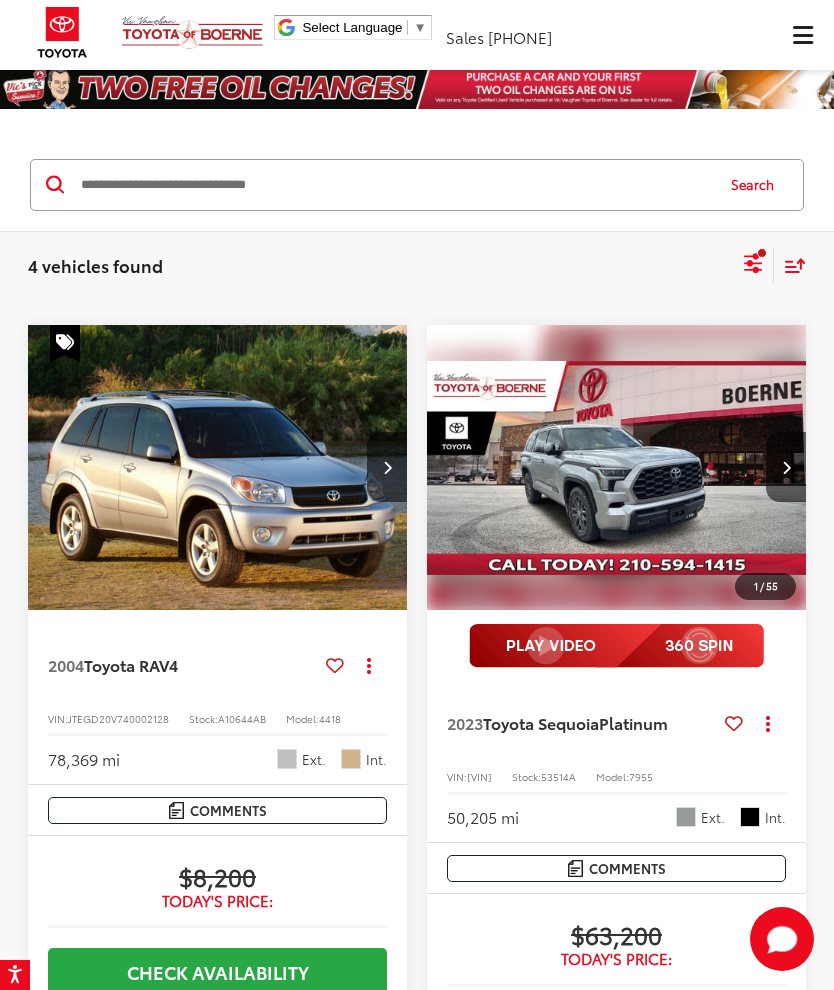 click at bounding box center (218, 468) 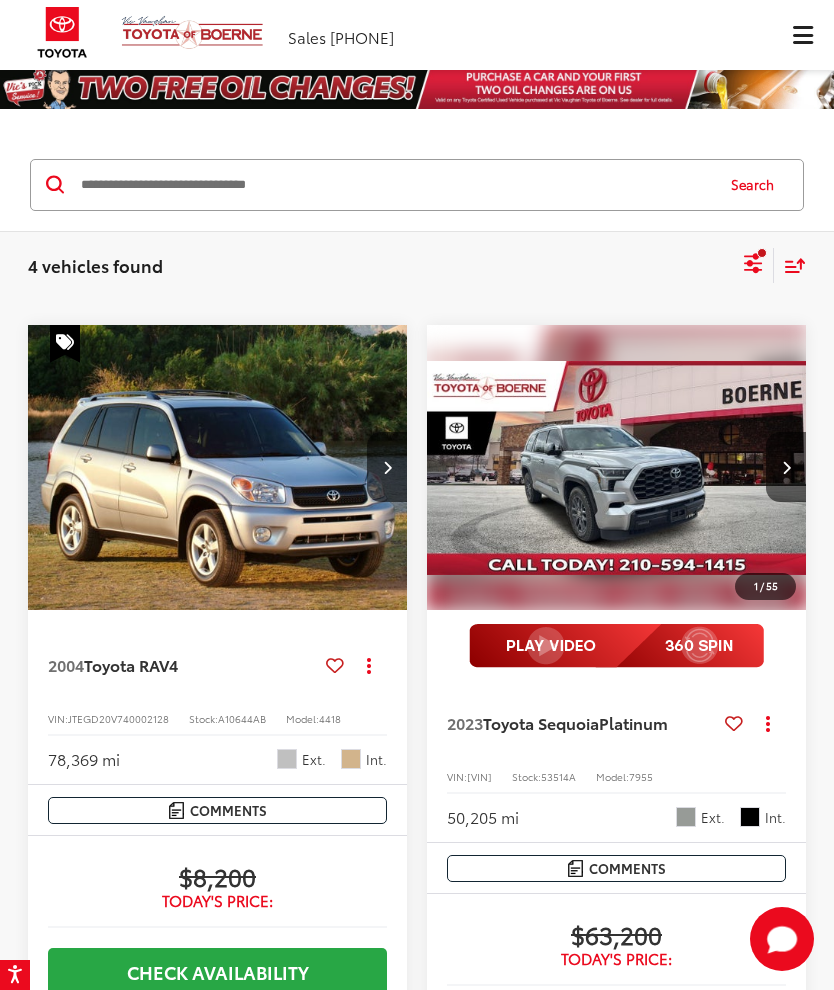 click 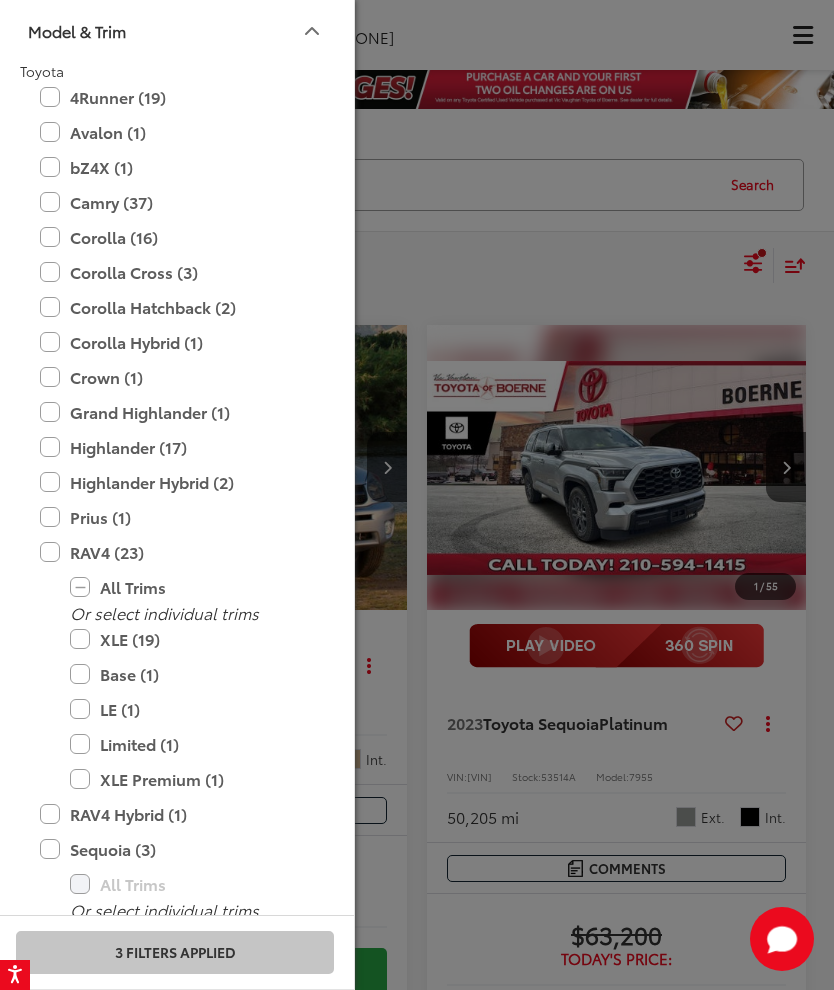 click on "Corolla (16)" at bounding box center [175, 237] 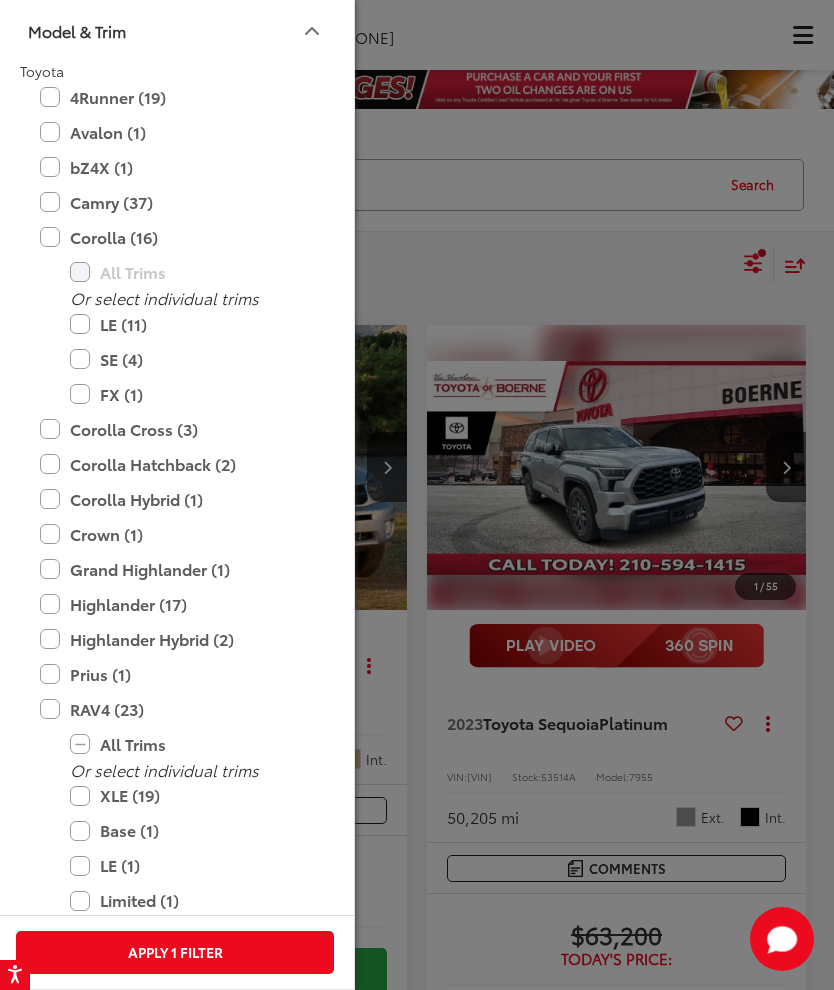 click on "Camry (37)" at bounding box center [175, 202] 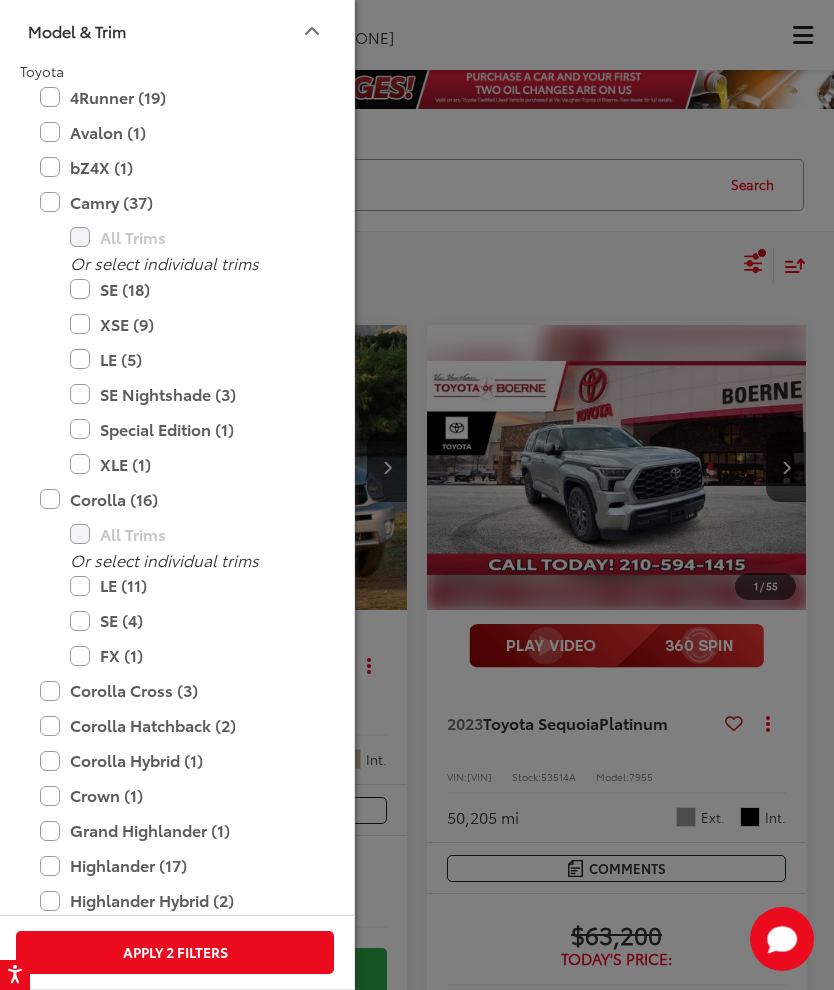 click on "Apply 2 Filters" at bounding box center (175, 952) 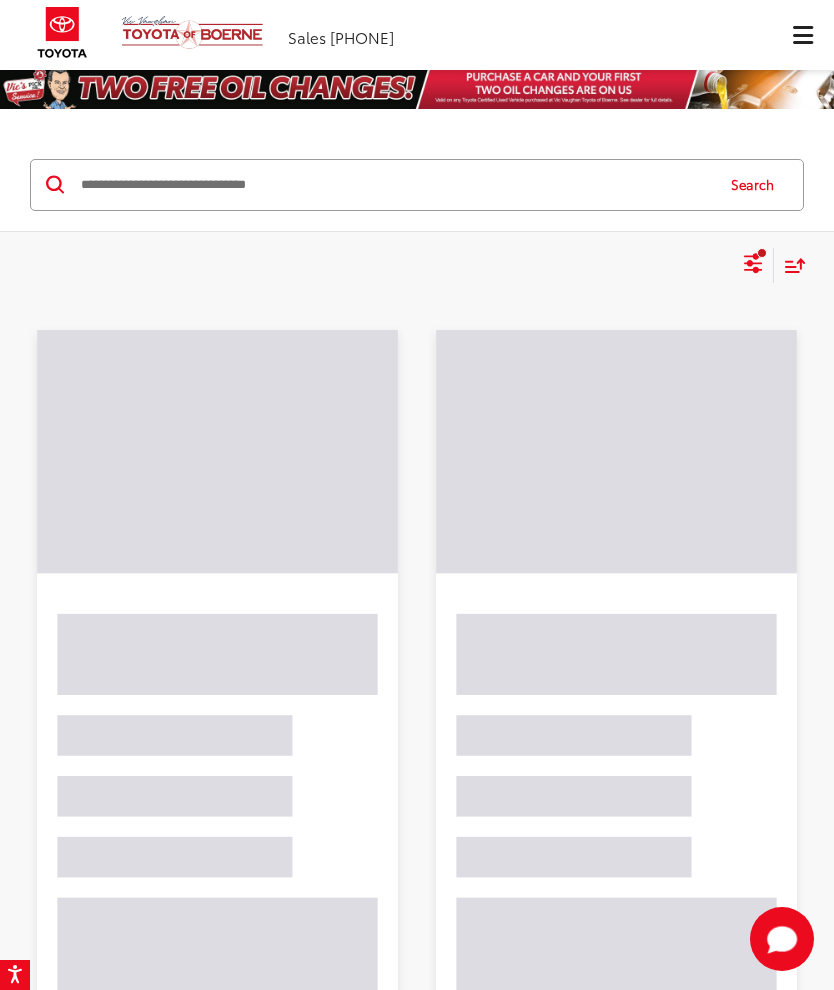 click 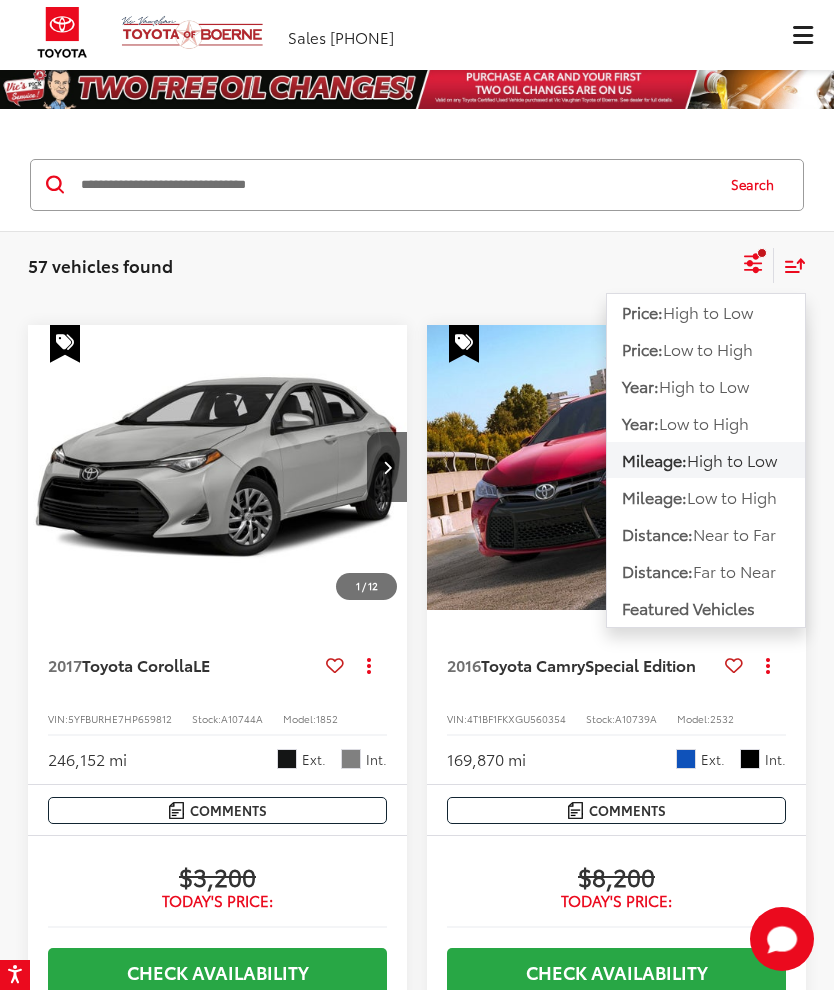 click on "Low to High" at bounding box center (732, 496) 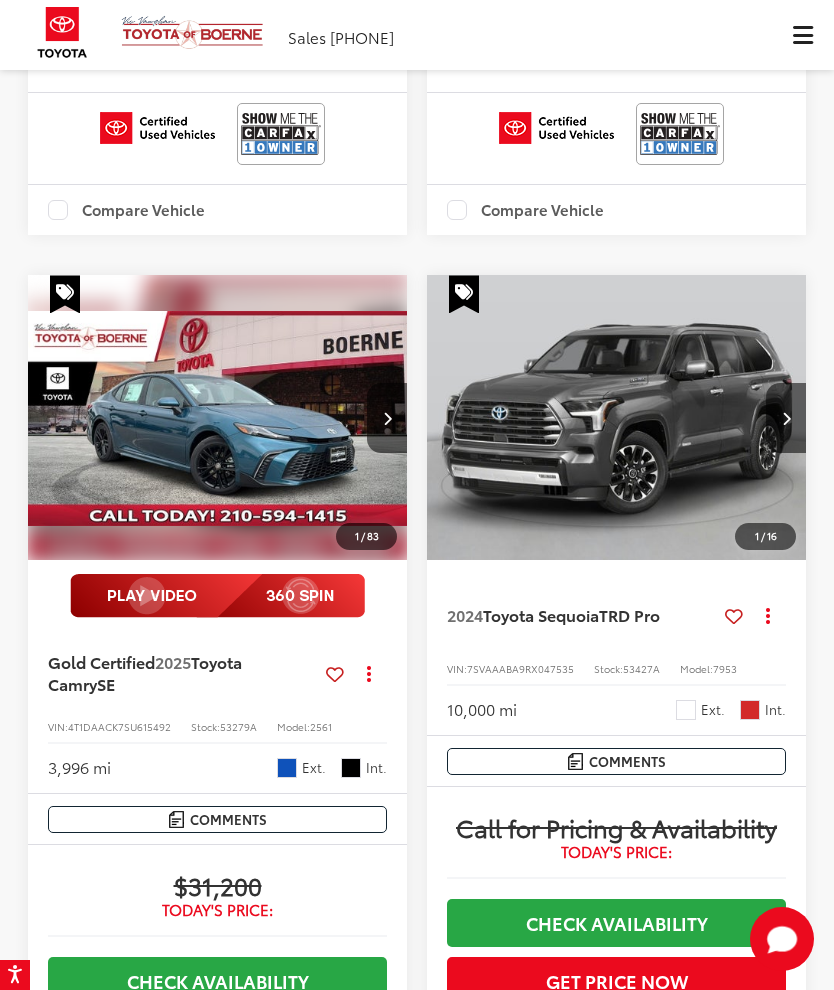 scroll, scrollTop: 933, scrollLeft: 0, axis: vertical 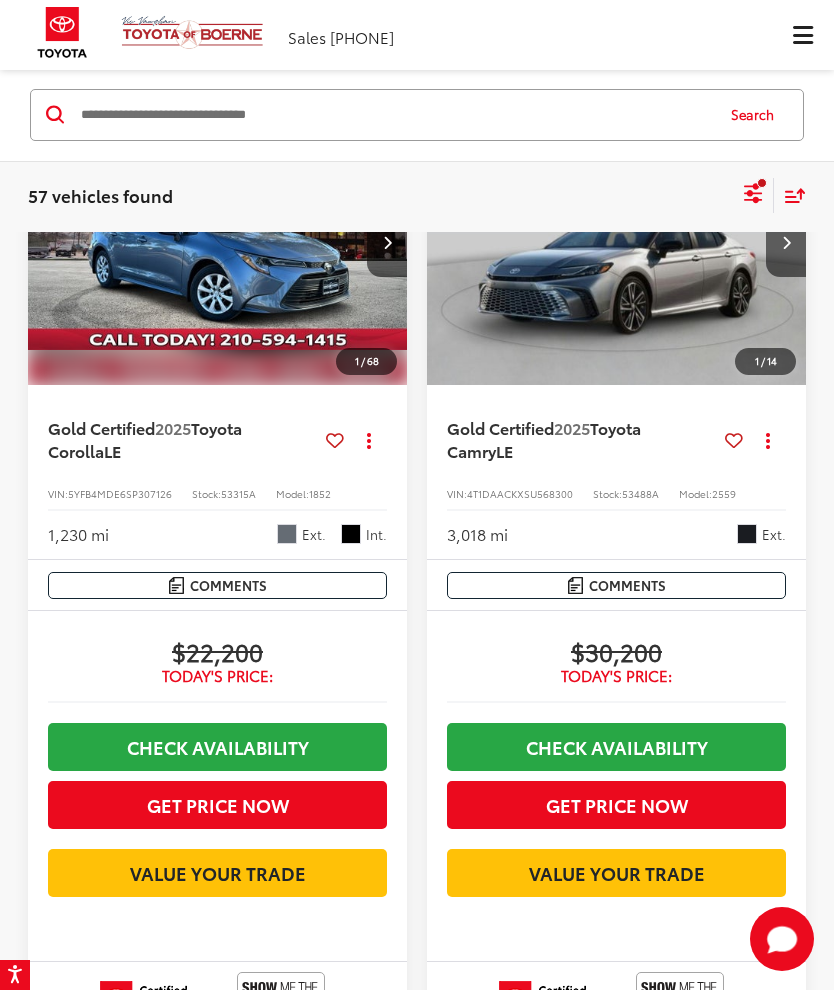 click 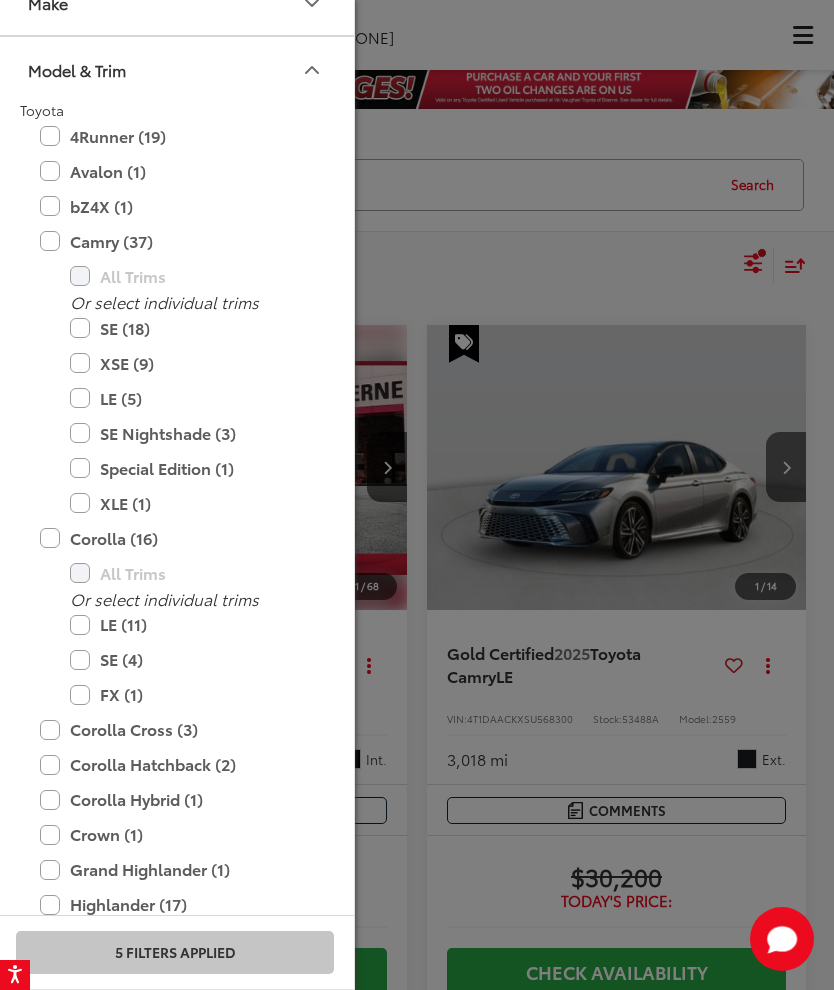 scroll, scrollTop: 73, scrollLeft: 0, axis: vertical 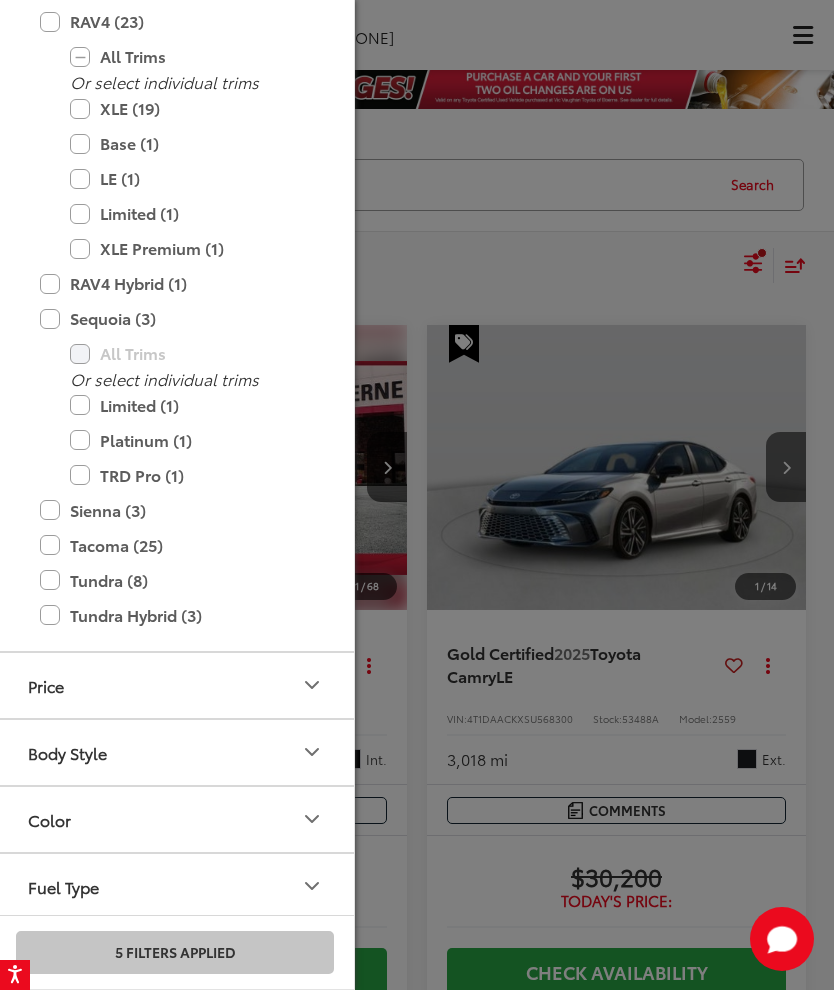 click on "Sequoia (3)" at bounding box center (175, 318) 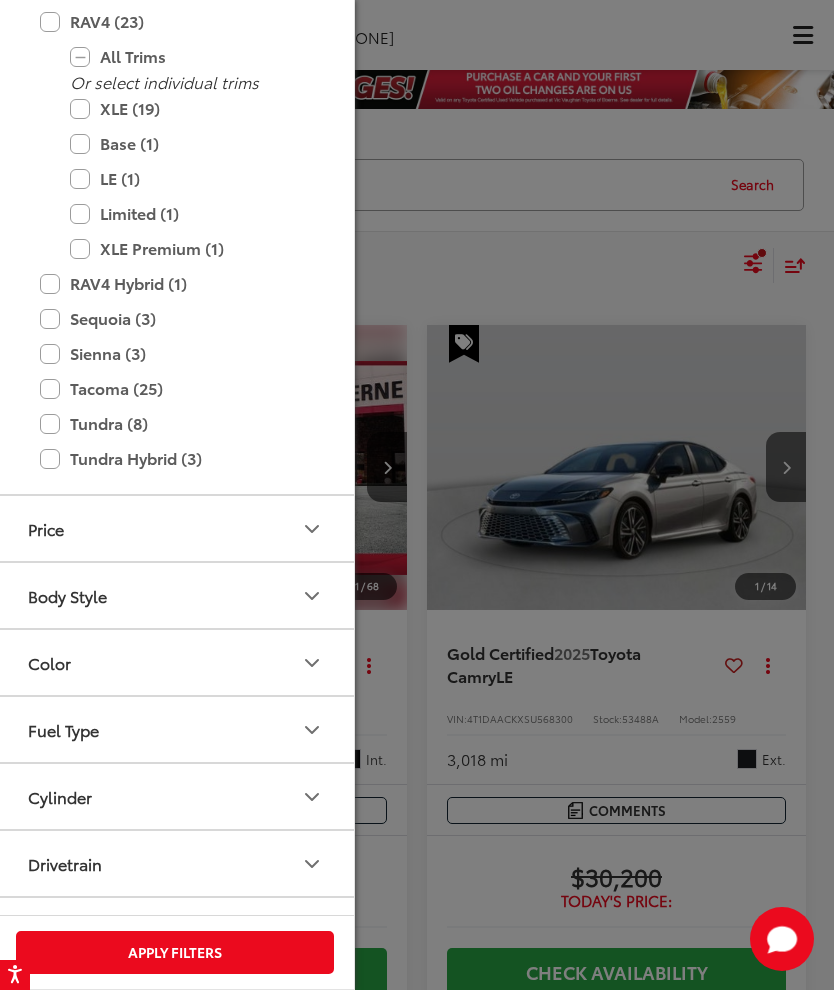 click on "Sienna (3)" at bounding box center (175, 353) 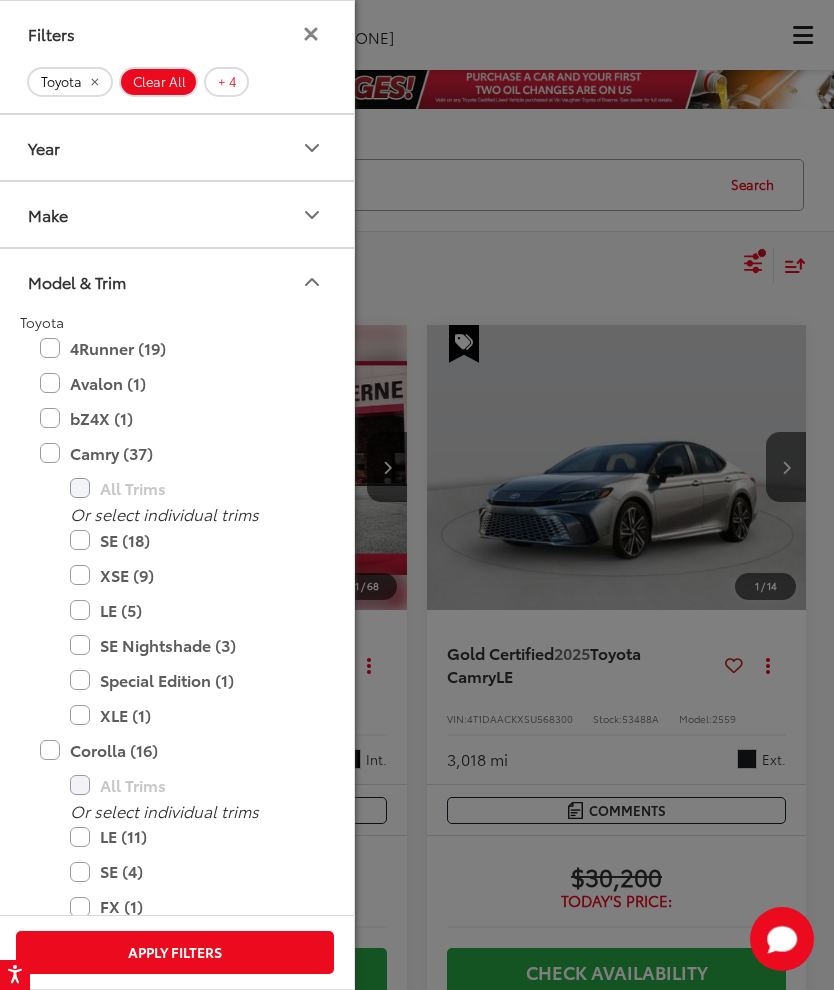 scroll, scrollTop: 0, scrollLeft: 0, axis: both 